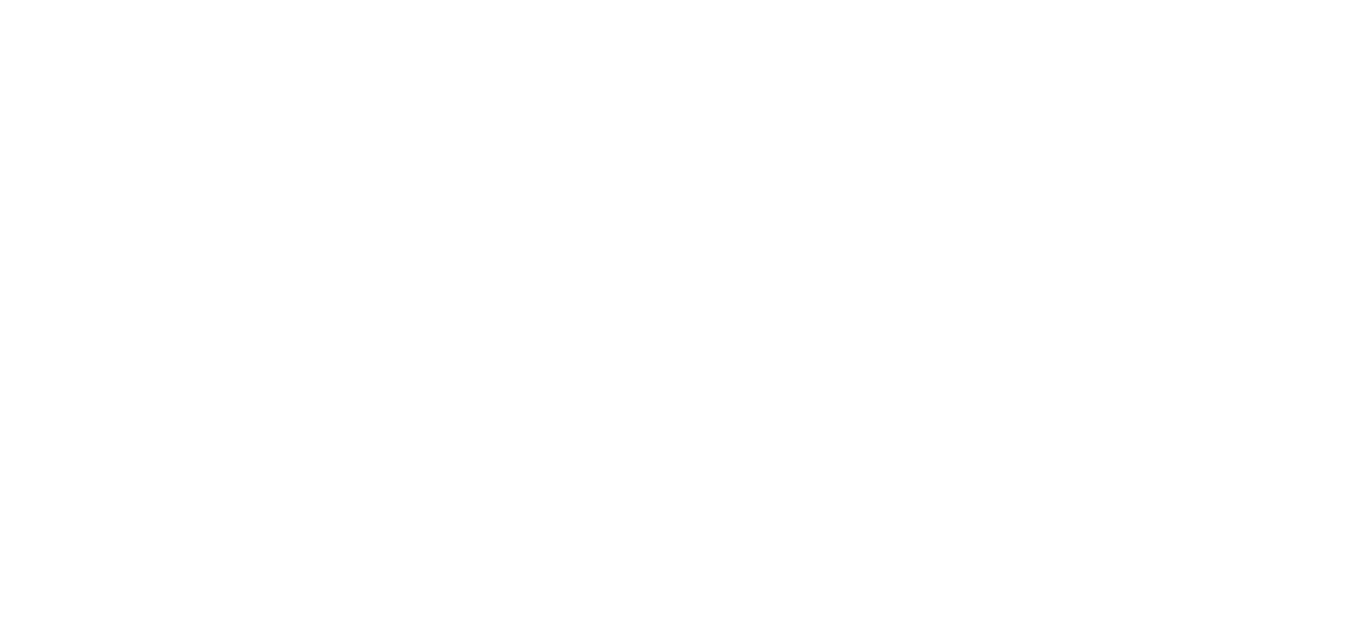 scroll, scrollTop: 0, scrollLeft: 0, axis: both 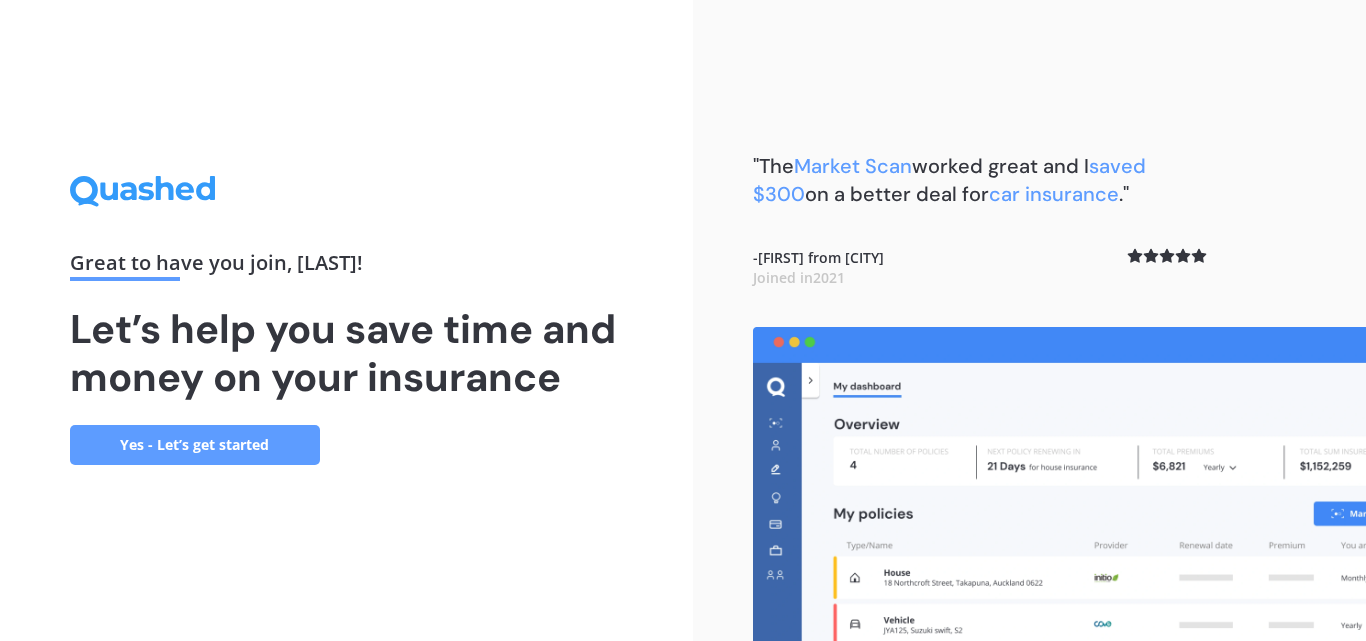 click on "Yes - Let’s get started" at bounding box center [195, 445] 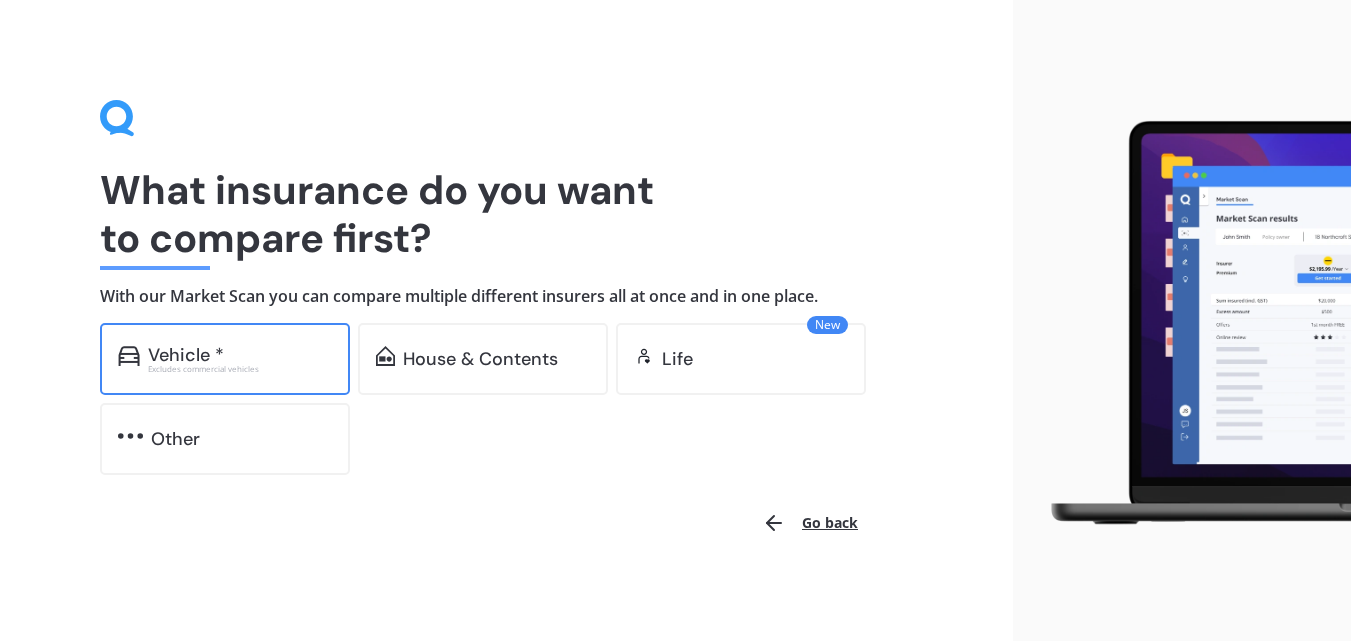 click on "Excludes commercial vehicles" at bounding box center [240, 369] 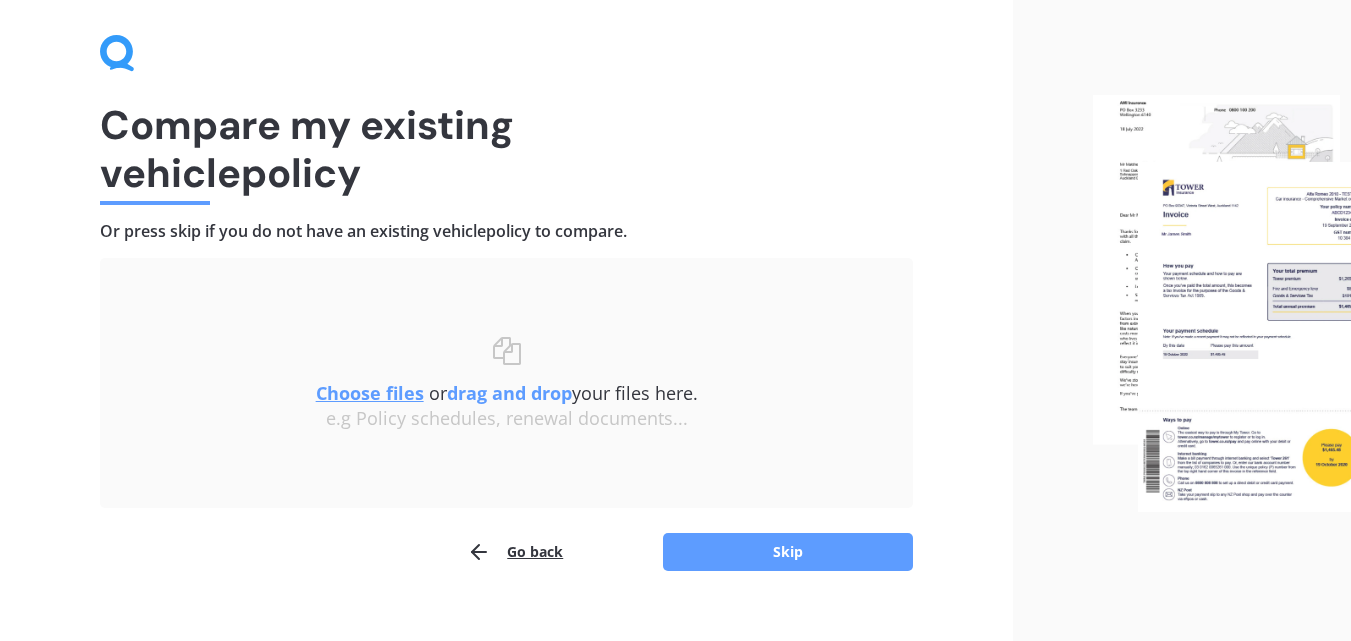 scroll, scrollTop: 96, scrollLeft: 0, axis: vertical 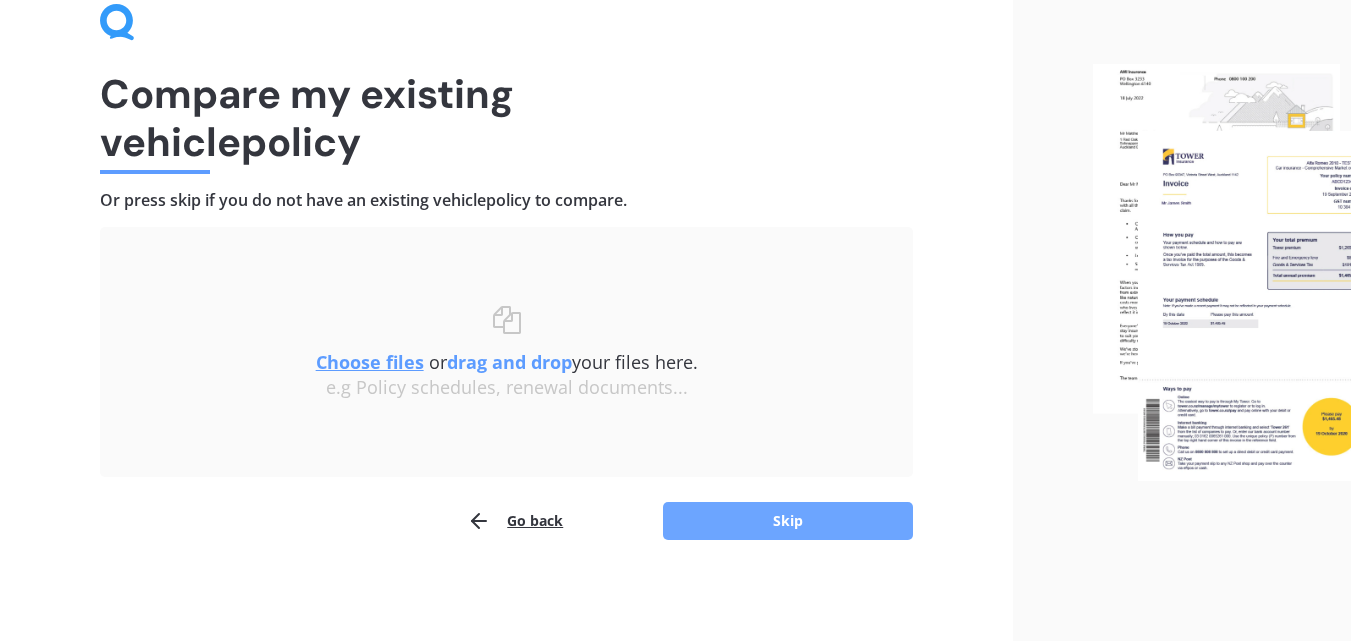 click on "Skip" at bounding box center [788, 521] 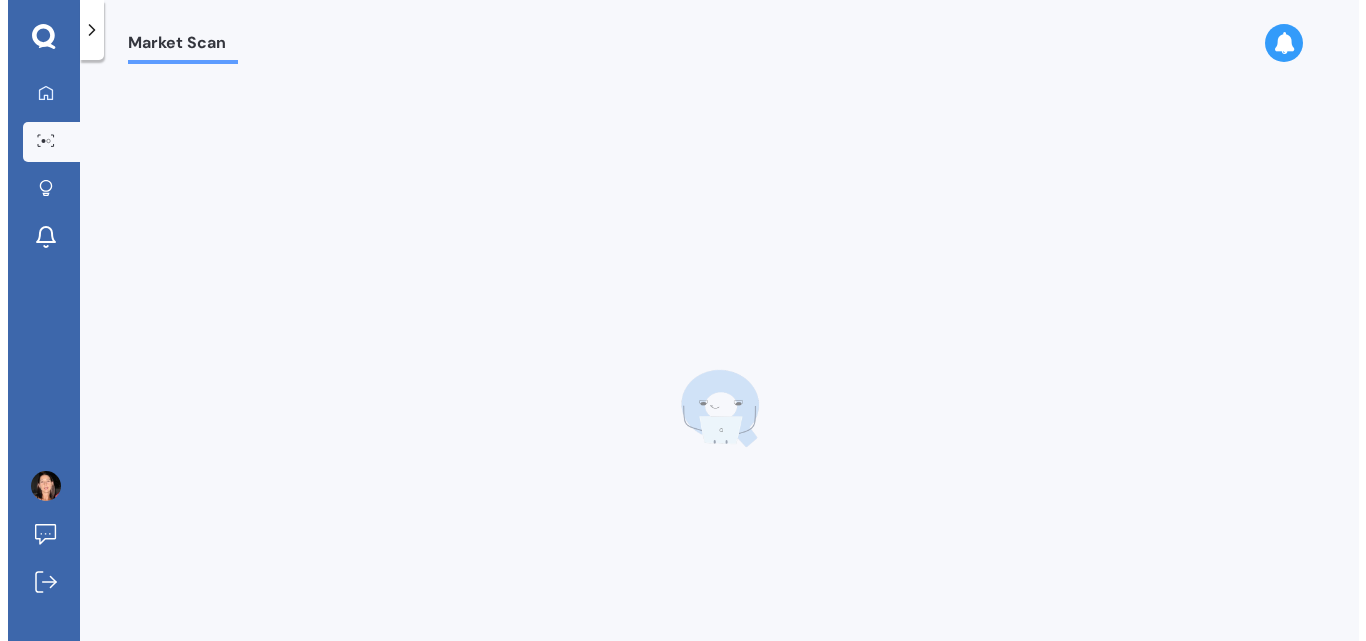 scroll, scrollTop: 0, scrollLeft: 0, axis: both 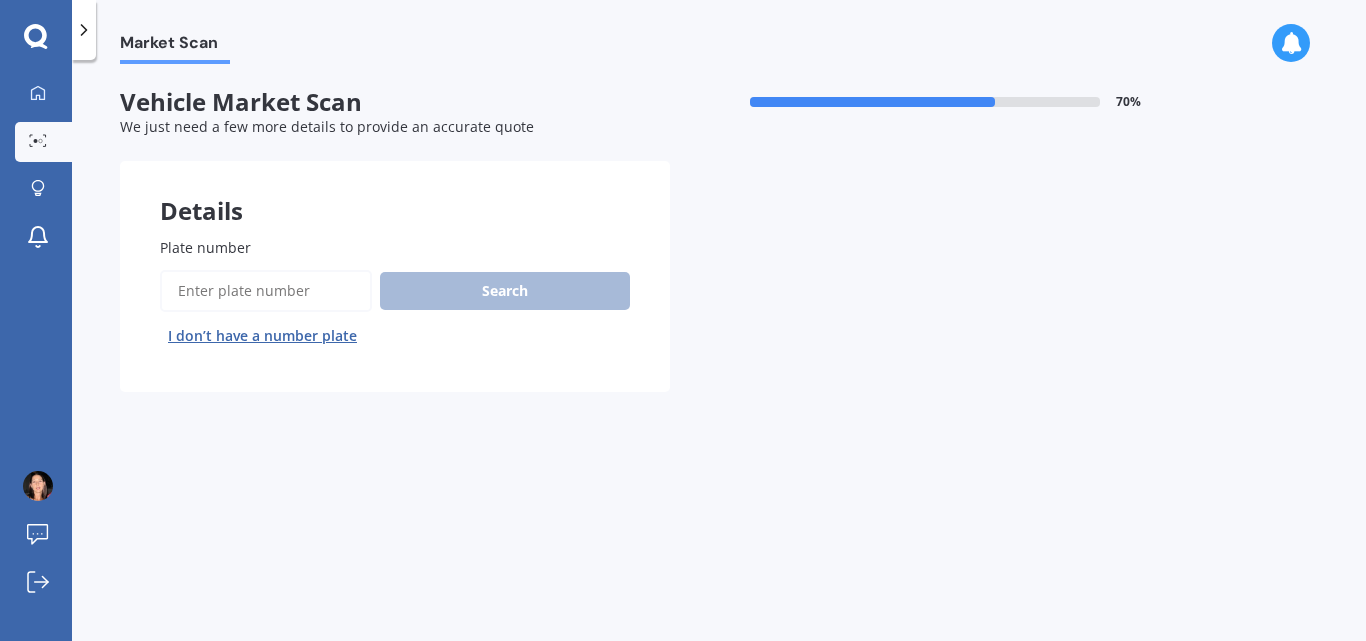click on "I don’t have a number plate" at bounding box center [262, 336] 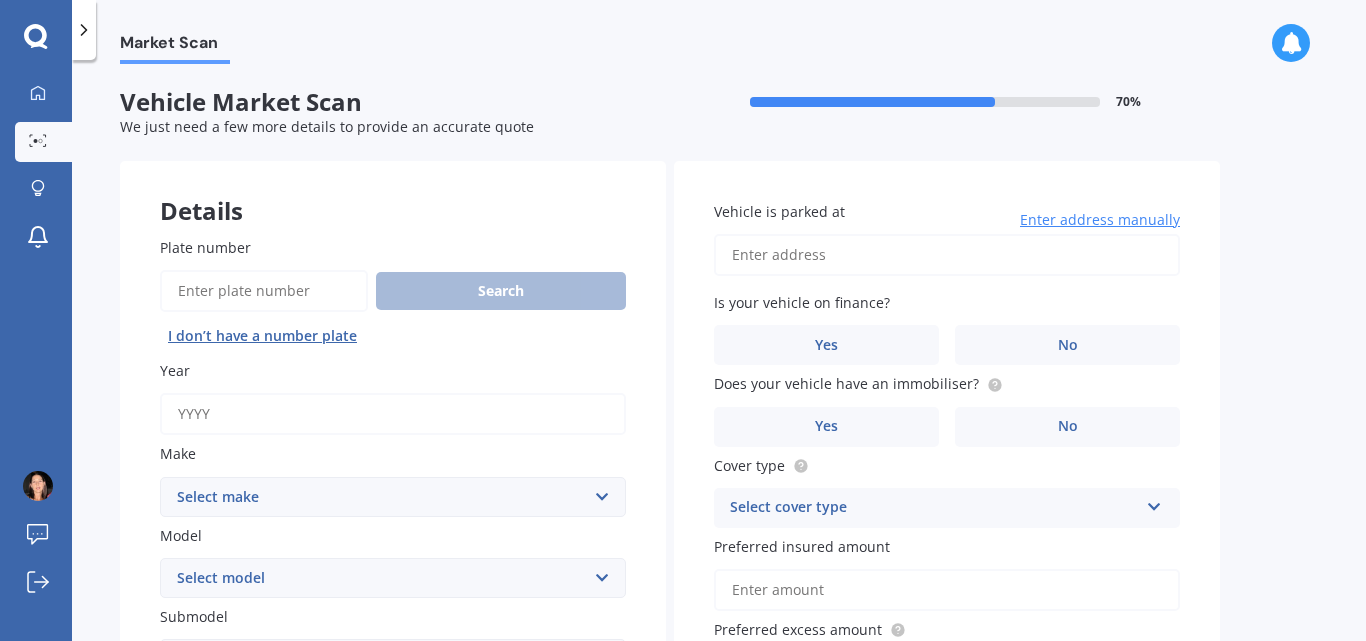 click on "Year" at bounding box center [393, 414] 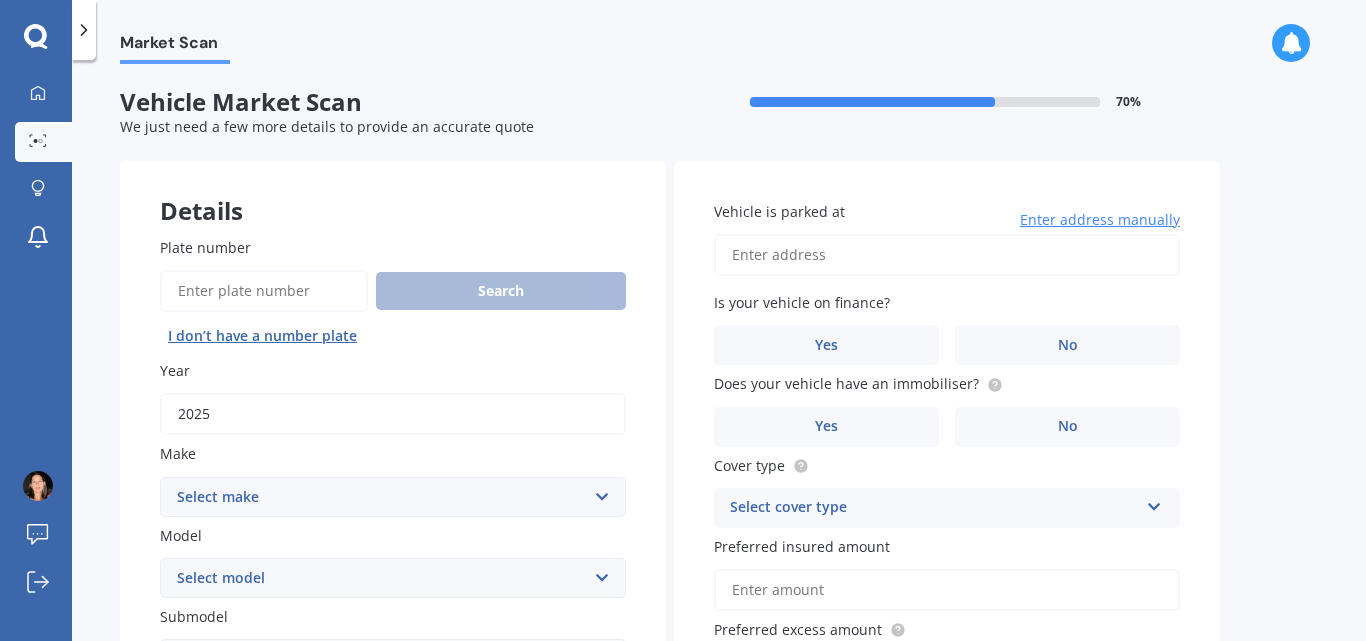 type on "2025" 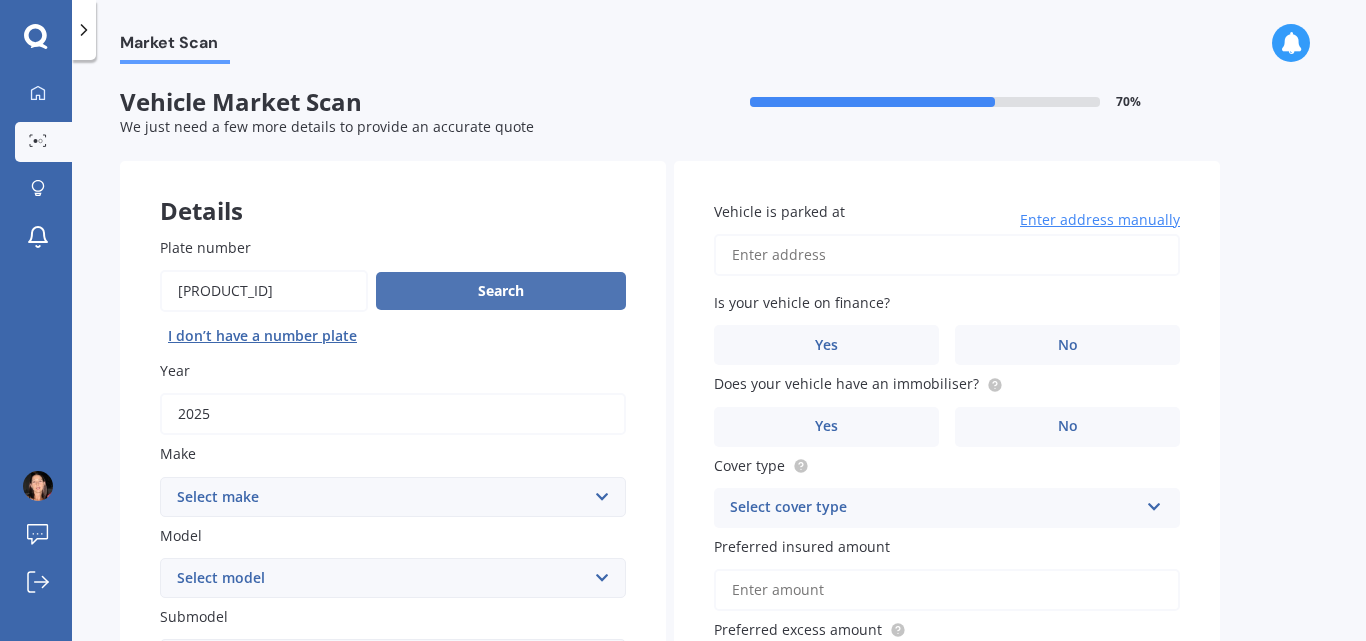 type on "[PRODUCT_ID]" 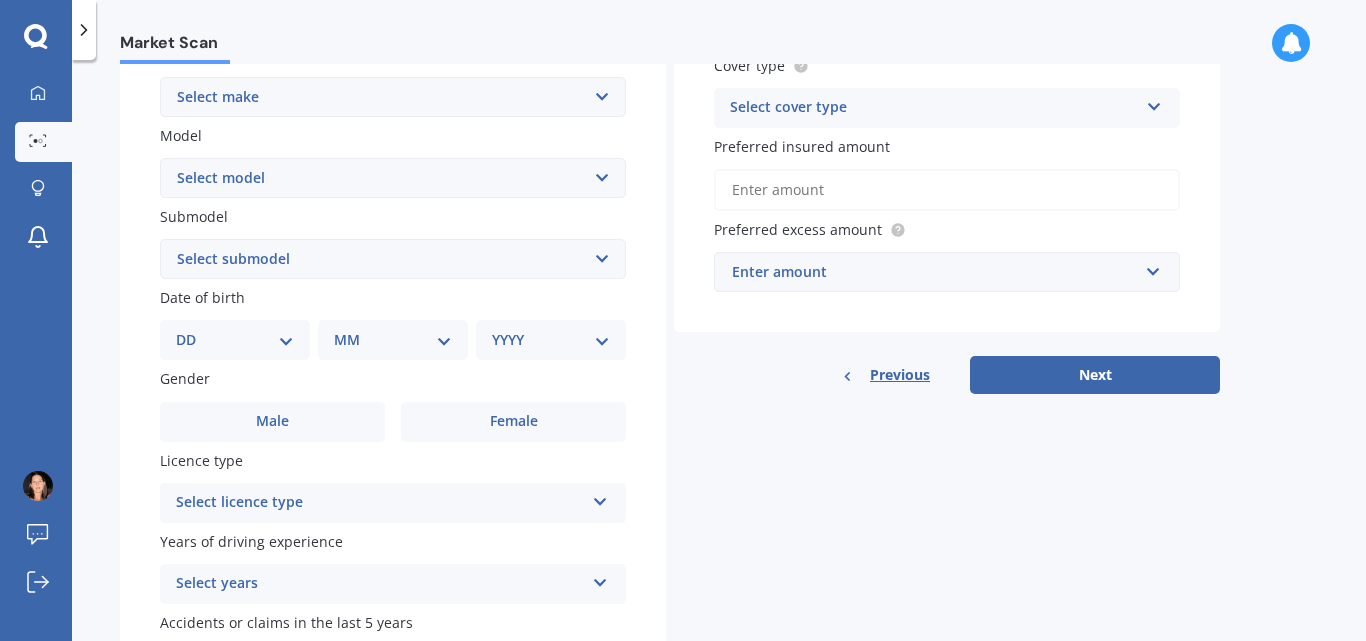 scroll, scrollTop: 100, scrollLeft: 0, axis: vertical 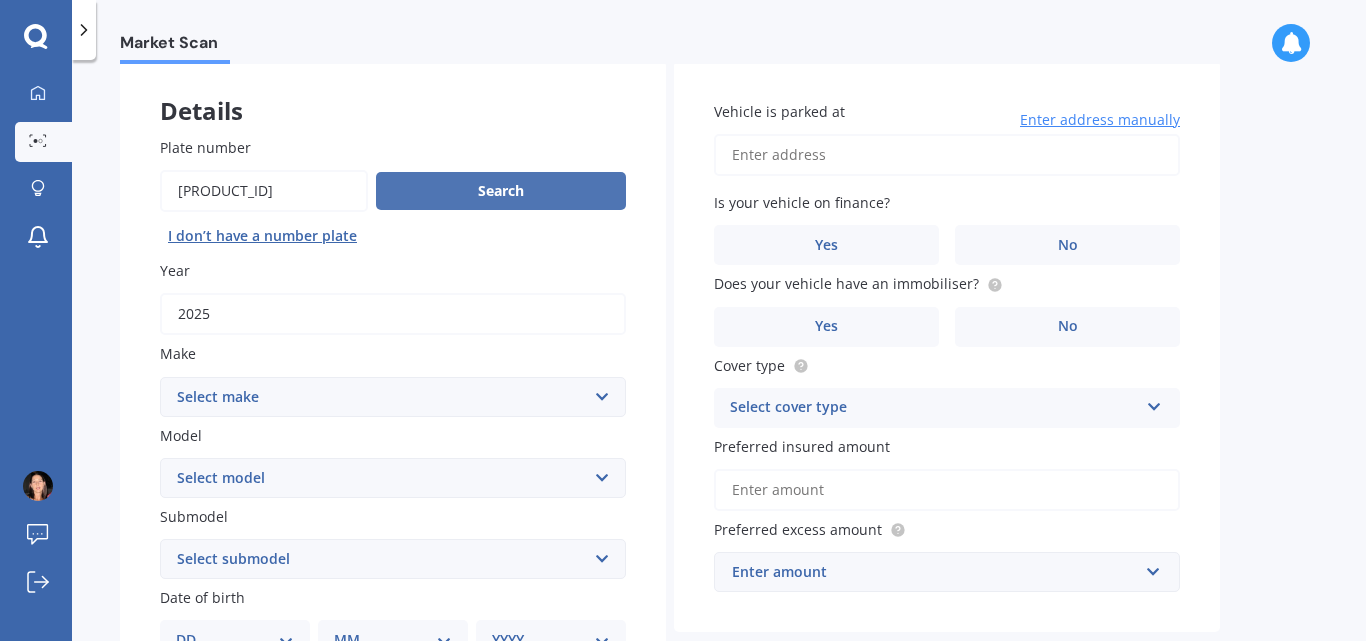 click on "Search" at bounding box center (501, 191) 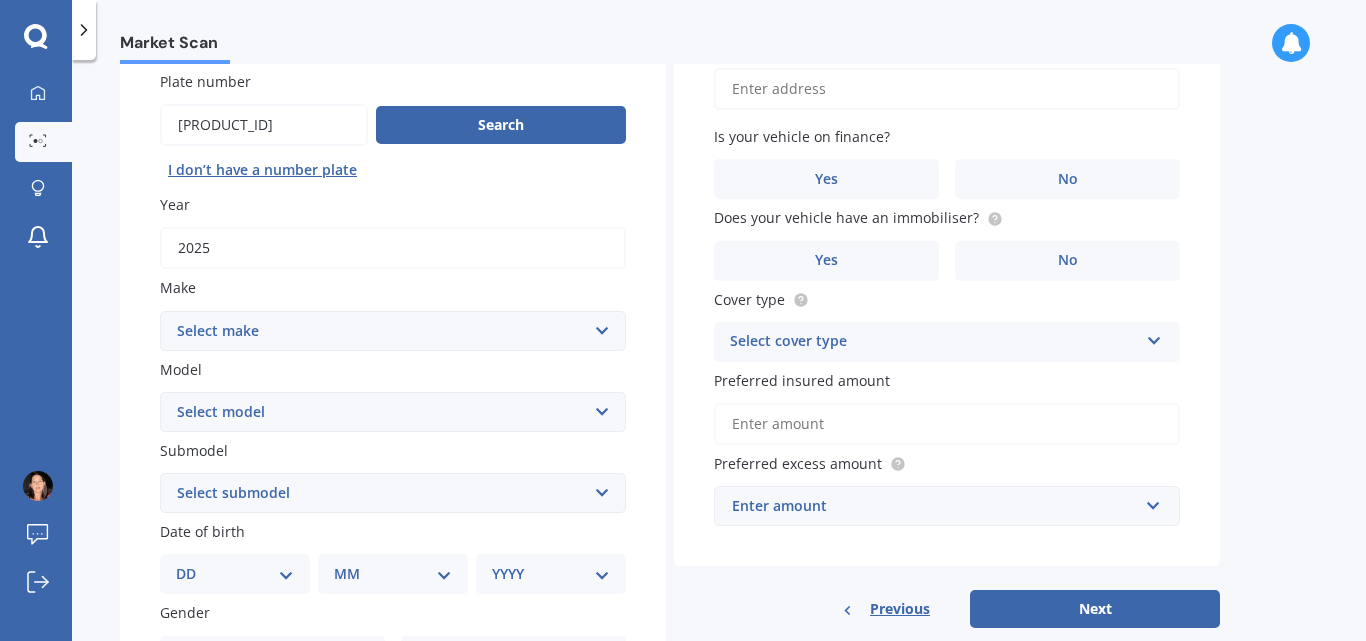scroll, scrollTop: 200, scrollLeft: 0, axis: vertical 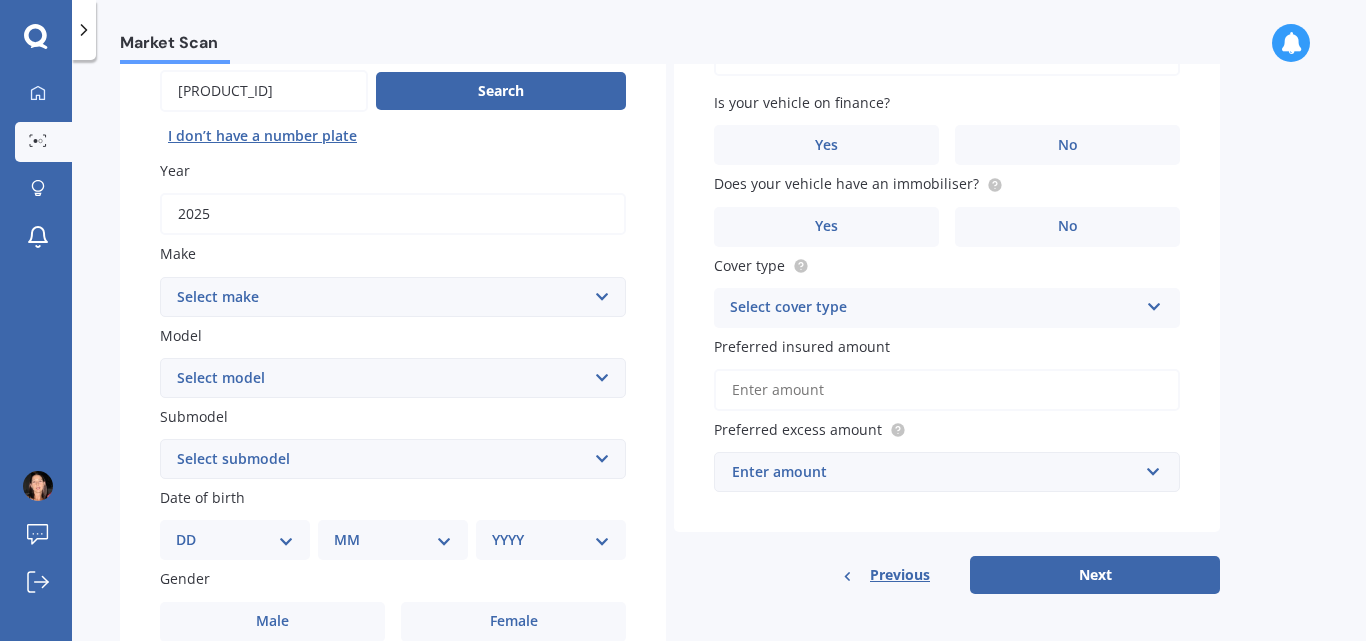 click on "Select make AC ALFA ROMEO ASTON MARTIN AUDI AUSTIN BEDFORD Bentley BMW BYD CADILLAC CAN-AM CHERY CHEVROLET CHRYSLER Citroen CRUISEAIR CUPRA DAEWOO DAIHATSU DAIMLER DAMON DIAHATSU DODGE EXOCET FACTORY FIVE FERRARI FIAT Fiord FLEETWOOD FORD FOTON FRASER GEELY GENESIS GEORGIE BOY GMC GREAT WALL GWM HAVAL HILLMAN HINO HOLDEN HOLIDAY RAMBLER HONDA HUMMER HYUNDAI INFINITI ISUZU IVECO JAC JAECOO JAGUAR JEEP KGM KIA LADA LAMBORGHINI LANCIA LANDROVER LDV LEAPMOTOR LEXUS LINCOLN LOTUS LUNAR M.G M.G. MAHINDRA MASERATI MAZDA MCLAREN MERCEDES AMG Mercedes Benz MERCEDES-AMG MERCURY MINI Mitsubishi MORGAN MORRIS NEWMAR Nissan OMODA OPEL OXFORD PEUGEOT Plymouth Polestar PONTIAC PORSCHE PROTON RAM Range Rover Rayne RENAULT ROLLS ROYCE ROVER SAAB SATURN SEAT SHELBY SKODA SMART SSANGYONG SUBARU SUZUKI TATA TESLA TIFFIN Toyota TRIUMPH TVR Vauxhall VOLKSWAGEN VOLVO WESTFIELD WINNEBAGO ZX" at bounding box center [393, 297] 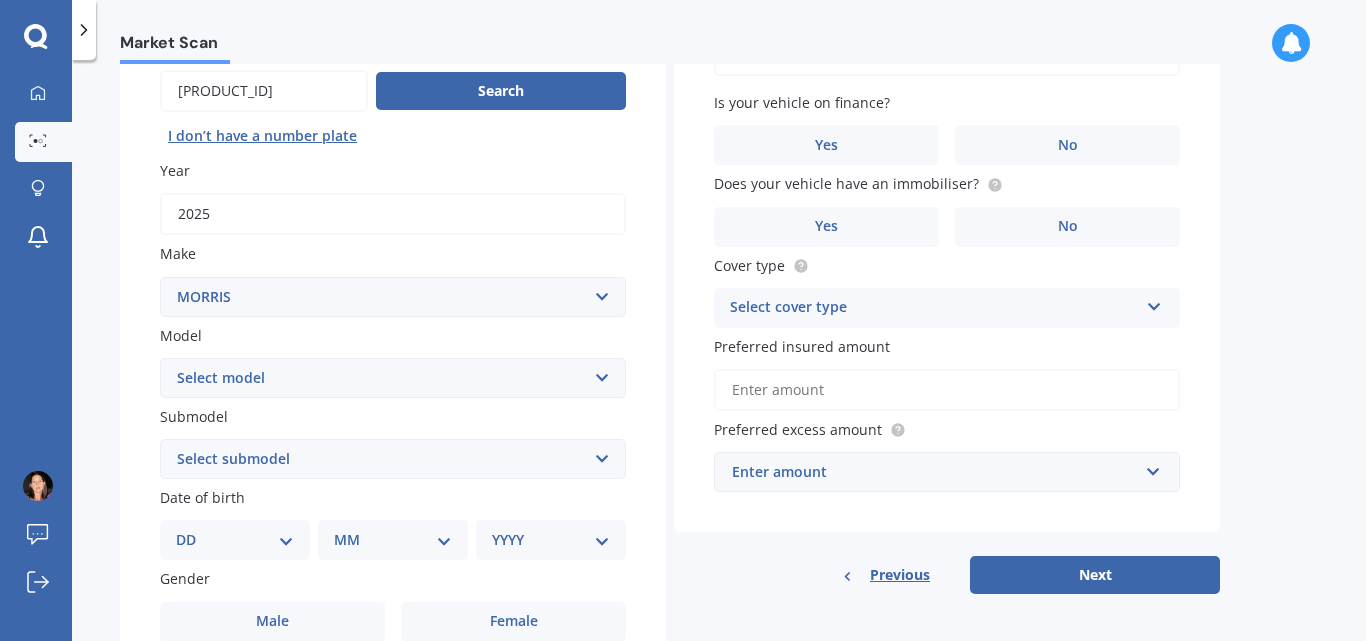 click on "Select make AC ALFA ROMEO ASTON MARTIN AUDI AUSTIN BEDFORD Bentley BMW BYD CADILLAC CAN-AM CHERY CHEVROLET CHRYSLER Citroen CRUISEAIR CUPRA DAEWOO DAIHATSU DAIMLER DAMON DIAHATSU DODGE EXOCET FACTORY FIVE FERRARI FIAT Fiord FLEETWOOD FORD FOTON FRASER GEELY GENESIS GEORGIE BOY GMC GREAT WALL GWM HAVAL HILLMAN HINO HOLDEN HOLIDAY RAMBLER HONDA HUMMER HYUNDAI INFINITI ISUZU IVECO JAC JAECOO JAGUAR JEEP KGM KIA LADA LAMBORGHINI LANCIA LANDROVER LDV LEAPMOTOR LEXUS LINCOLN LOTUS LUNAR M.G M.G. MAHINDRA MASERATI MAZDA MCLAREN MERCEDES AMG Mercedes Benz MERCEDES-AMG MERCURY MINI Mitsubishi MORGAN MORRIS NEWMAR Nissan OMODA OPEL OXFORD PEUGEOT Plymouth Polestar PONTIAC PORSCHE PROTON RAM Range Rover Rayne RENAULT ROLLS ROYCE ROVER SAAB SATURN SEAT SHELBY SKODA SMART SSANGYONG SUBARU SUZUKI TATA TESLA TIFFIN Toyota TRIUMPH TVR Vauxhall VOLKSWAGEN VOLVO WESTFIELD WINNEBAGO ZX" at bounding box center [393, 297] 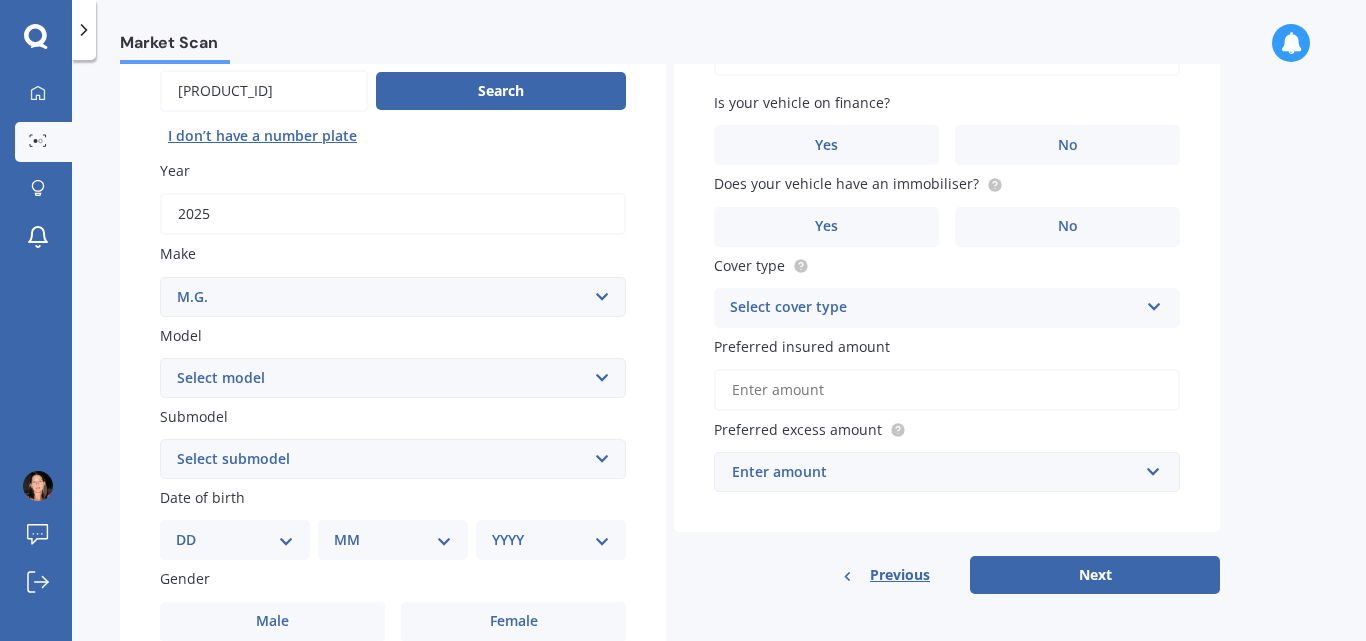 click on "Select make AC ALFA ROMEO ASTON MARTIN AUDI AUSTIN BEDFORD Bentley BMW BYD CADILLAC CAN-AM CHERY CHEVROLET CHRYSLER Citroen CRUISEAIR CUPRA DAEWOO DAIHATSU DAIMLER DAMON DIAHATSU DODGE EXOCET FACTORY FIVE FERRARI FIAT Fiord FLEETWOOD FORD FOTON FRASER GEELY GENESIS GEORGIE BOY GMC GREAT WALL GWM HAVAL HILLMAN HINO HOLDEN HOLIDAY RAMBLER HONDA HUMMER HYUNDAI INFINITI ISUZU IVECO JAC JAECOO JAGUAR JEEP KGM KIA LADA LAMBORGHINI LANCIA LANDROVER LDV LEAPMOTOR LEXUS LINCOLN LOTUS LUNAR M.G M.G. MAHINDRA MASERATI MAZDA MCLAREN MERCEDES AMG Mercedes Benz MERCEDES-AMG MERCURY MINI Mitsubishi MORGAN MORRIS NEWMAR Nissan OMODA OPEL OXFORD PEUGEOT Plymouth Polestar PONTIAC PORSCHE PROTON RAM Range Rover Rayne RENAULT ROLLS ROYCE ROVER SAAB SATURN SEAT SHELBY SKODA SMART SSANGYONG SUBARU SUZUKI TATA TESLA TIFFIN Toyota TRIUMPH TVR Vauxhall VOLKSWAGEN VOLVO WESTFIELD WINNEBAGO ZX" at bounding box center [393, 297] 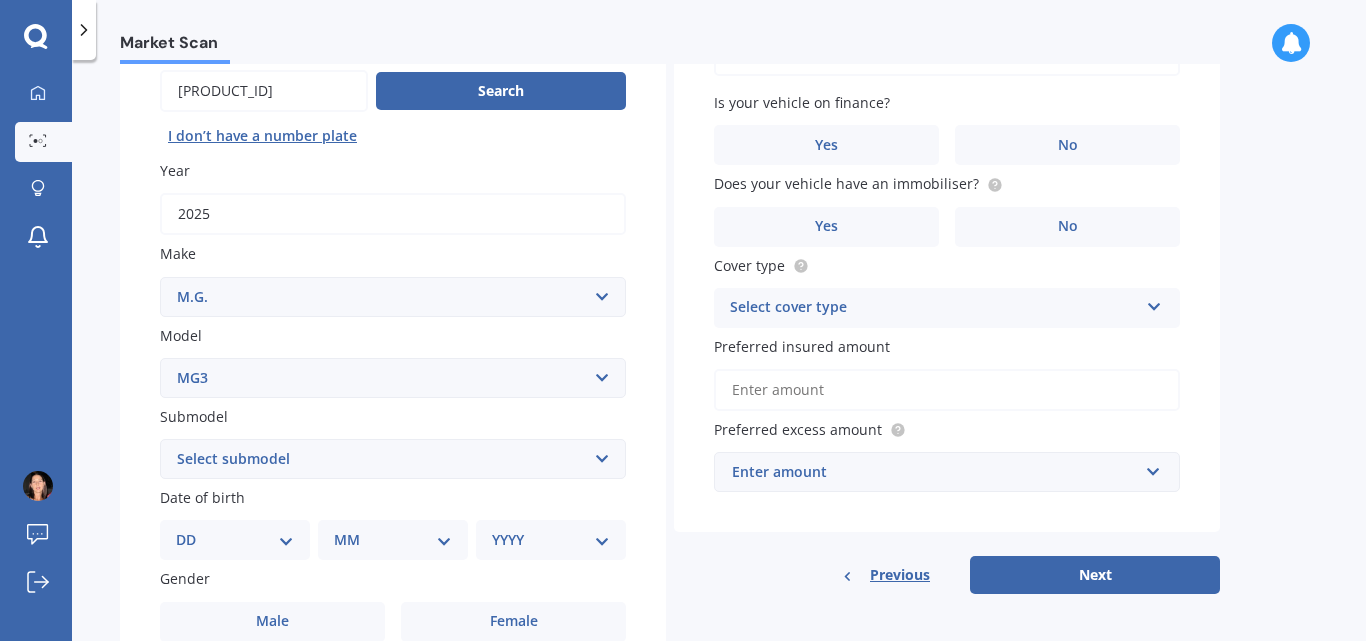 click on "Select model 3 6 GS HS Metro MG3 MG4 MGF Midget Montego TD 2000 TF 120 TF 135 TF 160 ZR ZS ZST ZT ZT-T" at bounding box center [393, 378] 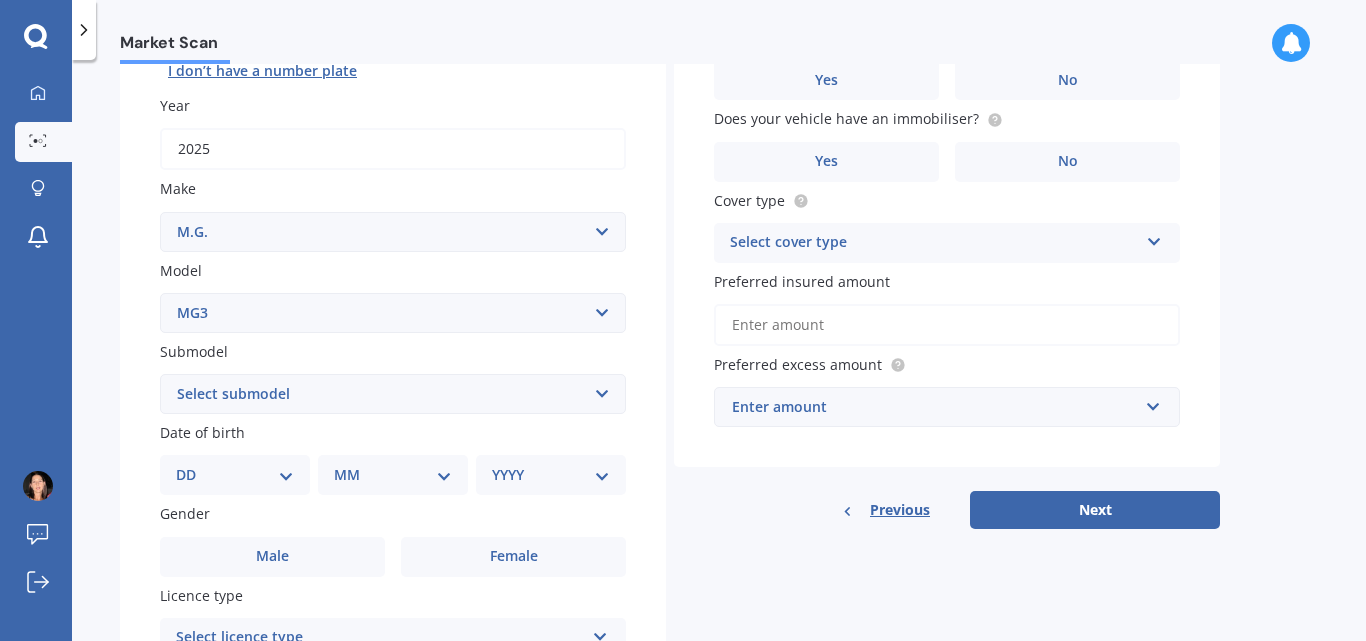 scroll, scrollTop: 300, scrollLeft: 0, axis: vertical 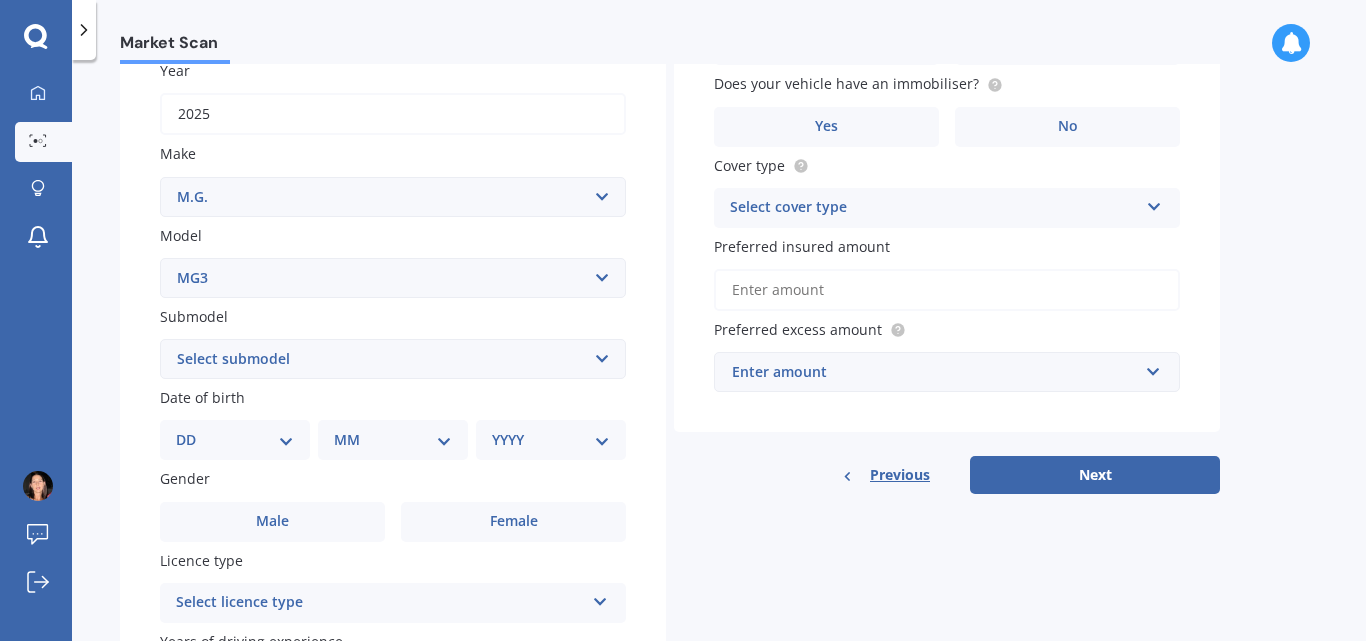 click on "Select submodel Core 1.5 Excite 1.5" at bounding box center (393, 359) 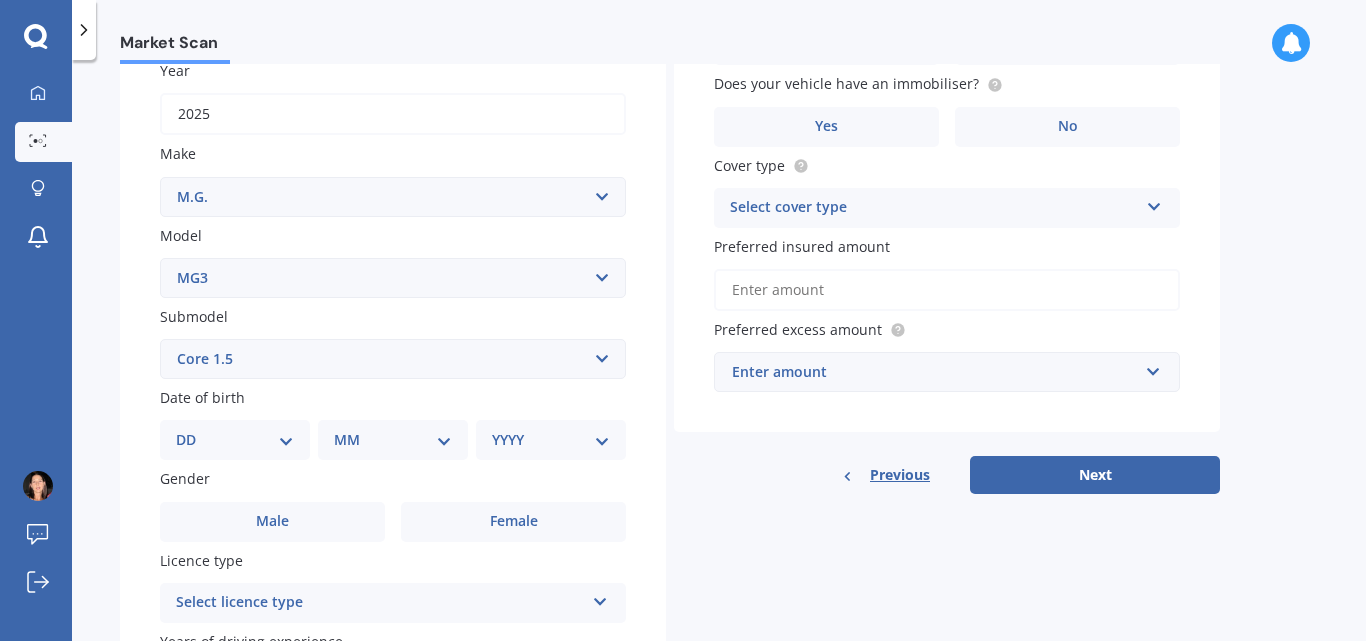 click on "Select submodel Core 1.5 Excite 1.5" at bounding box center [393, 359] 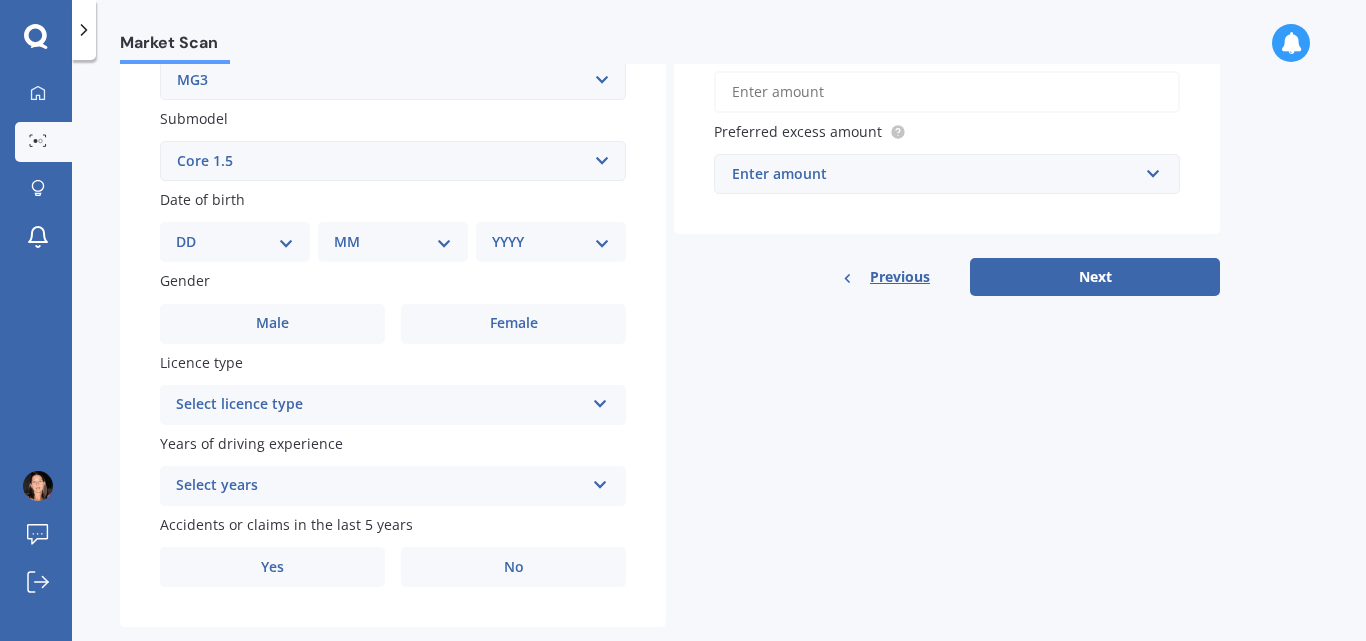 scroll, scrollTop: 500, scrollLeft: 0, axis: vertical 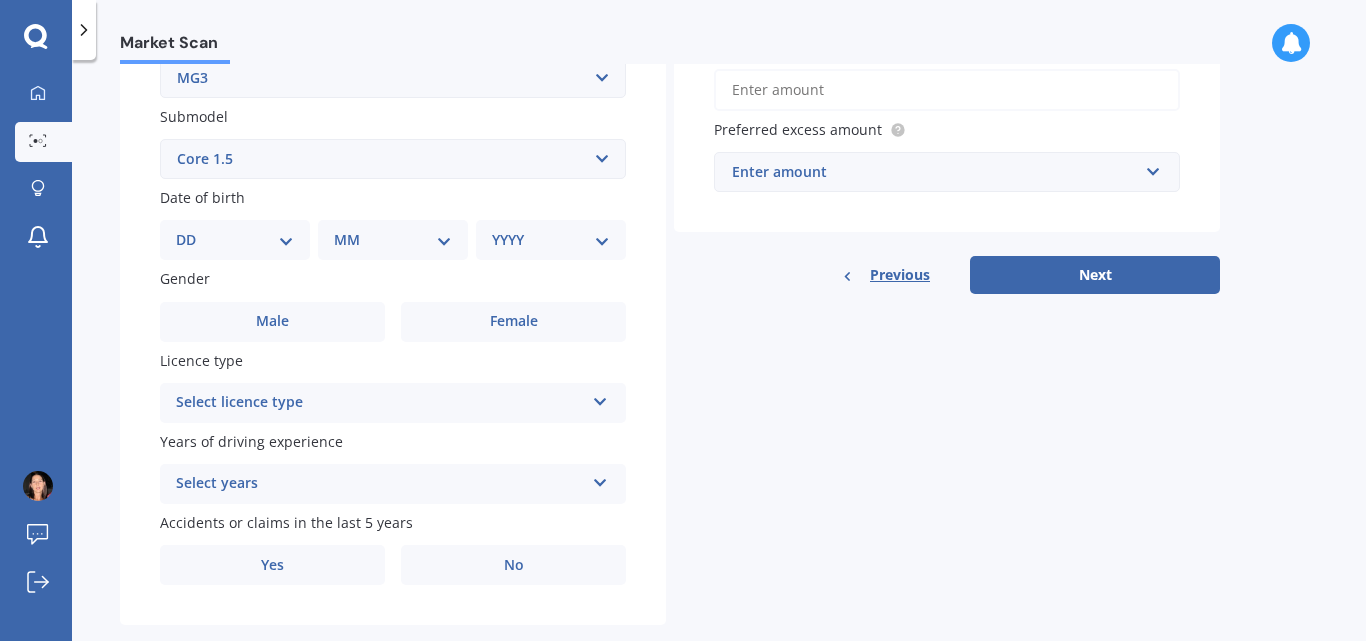 click on "DD 01 02 03 04 05 06 07 08 09 10 11 12 13 14 15 16 17 18 19 20 21 22 23 24 25 26 27 28 29 30 31" at bounding box center (235, 240) 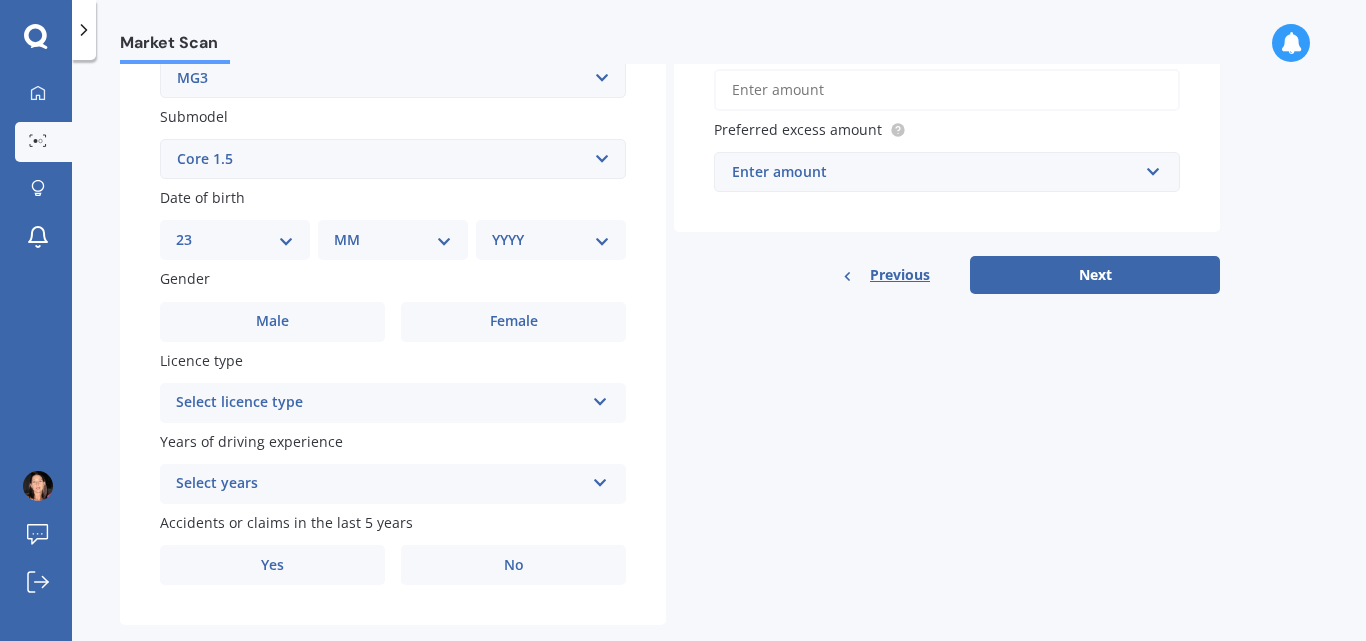 click on "DD 01 02 03 04 05 06 07 08 09 10 11 12 13 14 15 16 17 18 19 20 21 22 23 24 25 26 27 28 29 30 31" at bounding box center [235, 240] 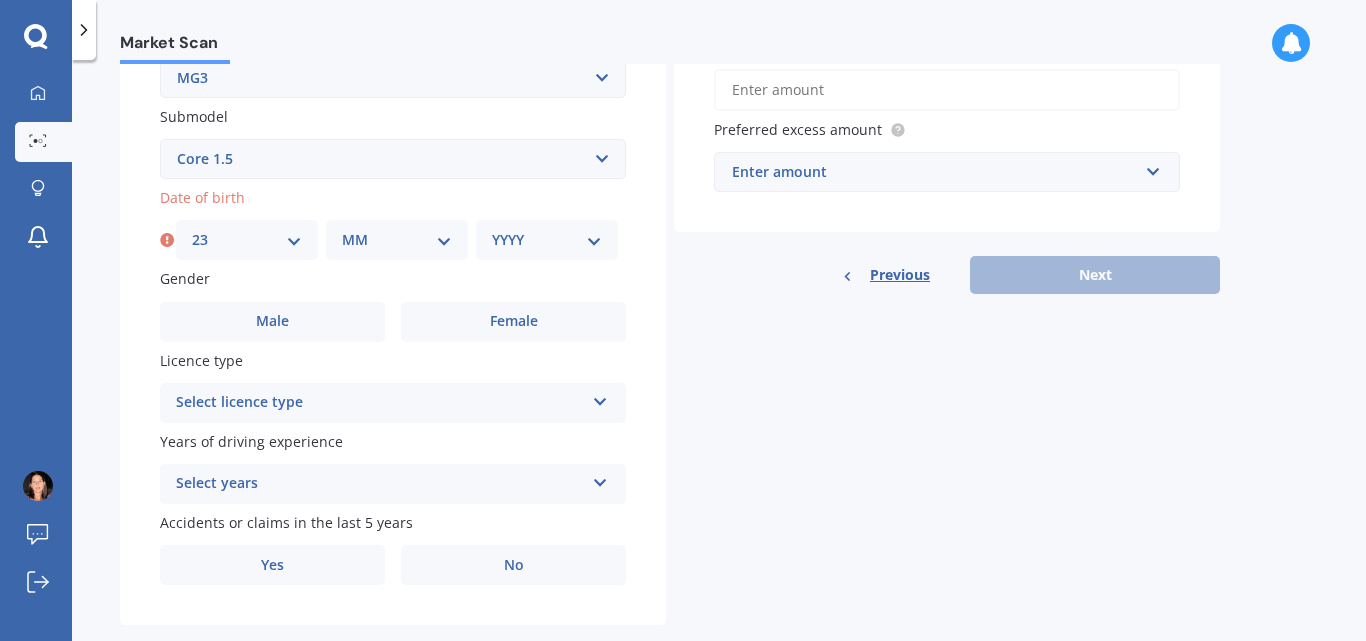 click on "MM 01 02 03 04 05 06 07 08 09 10 11 12" at bounding box center [397, 240] 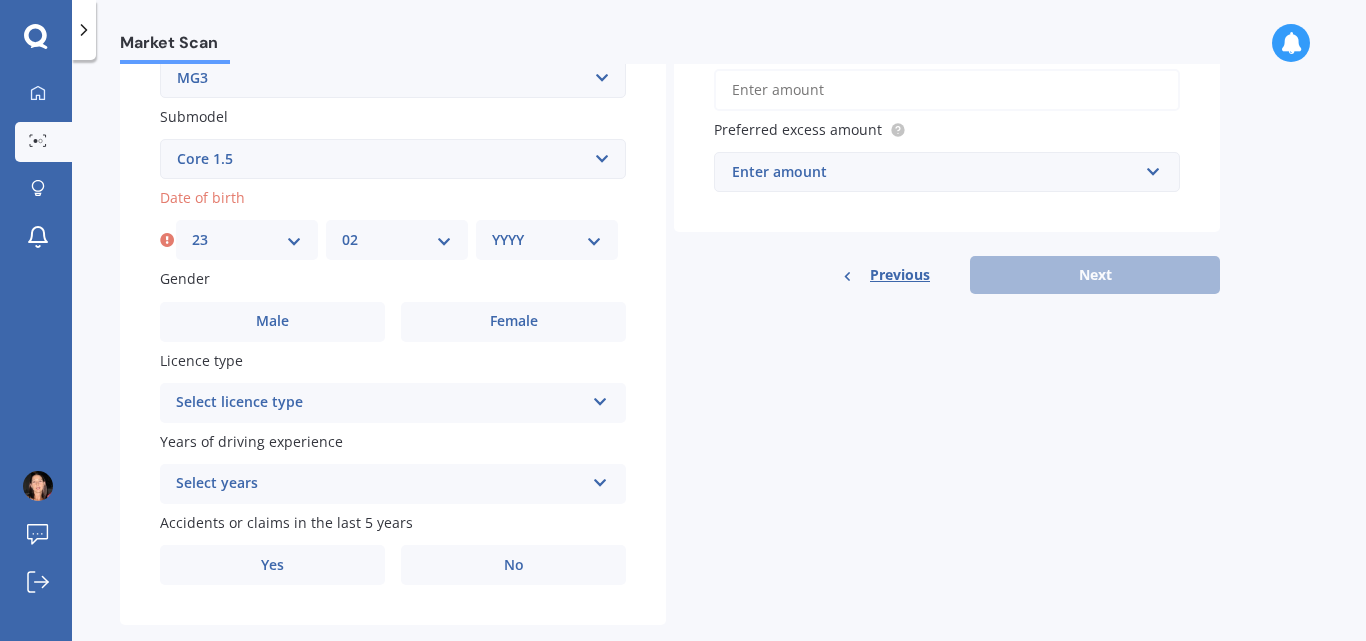 click on "MM 01 02 03 04 05 06 07 08 09 10 11 12" at bounding box center (397, 240) 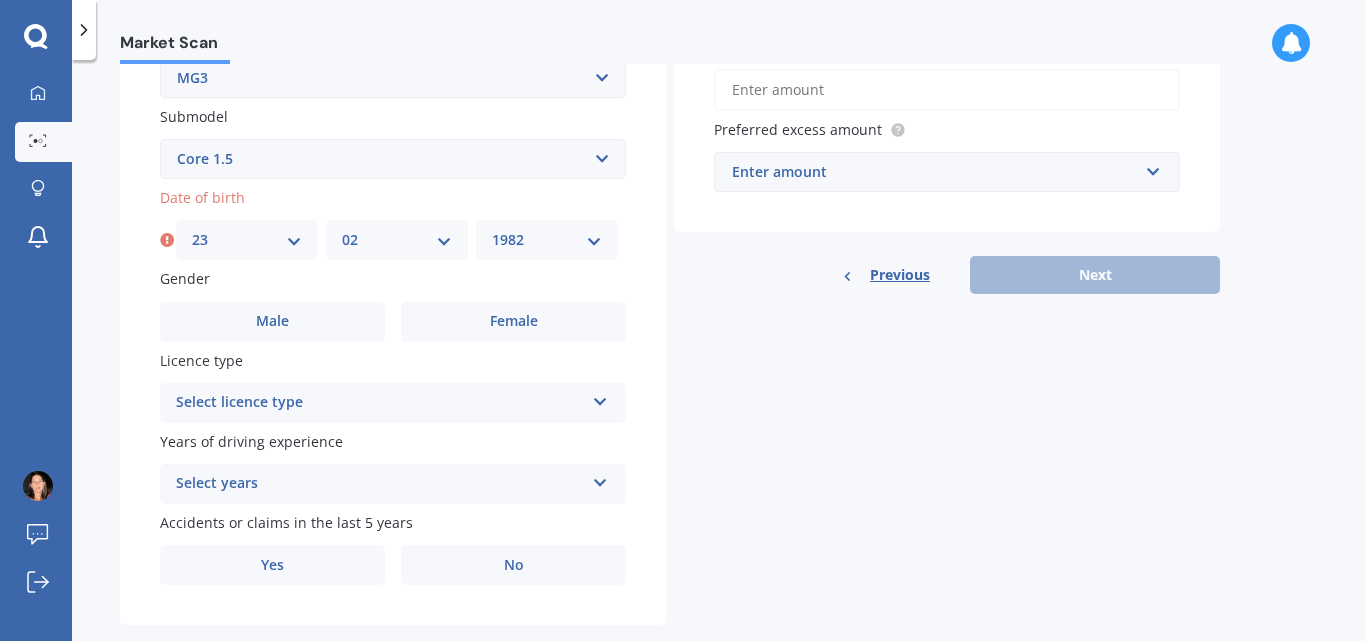 click on "YYYY 2025 2024 2023 2022 2021 2020 2019 2018 2017 2016 2015 2014 2013 2012 2011 2010 2009 2008 2007 2006 2005 2004 2003 2002 2001 2000 1999 1998 1997 1996 1995 1994 1993 1992 1991 1990 1989 1988 1987 1986 1985 1984 1983 1982 1981 1980 1979 1978 1977 1976 1975 1974 1973 1972 1971 1970 1969 1968 1967 1966 1965 1964 1963 1962 1961 1960 1959 1958 1957 1956 1955 1954 1953 1952 1951 1950 1949 1948 1947 1946 1945 1944 1943 1942 1941 1940 1939 1938 1937 1936 1935 1934 1933 1932 1931 1930 1929 1928 1927 1926" at bounding box center [547, 240] 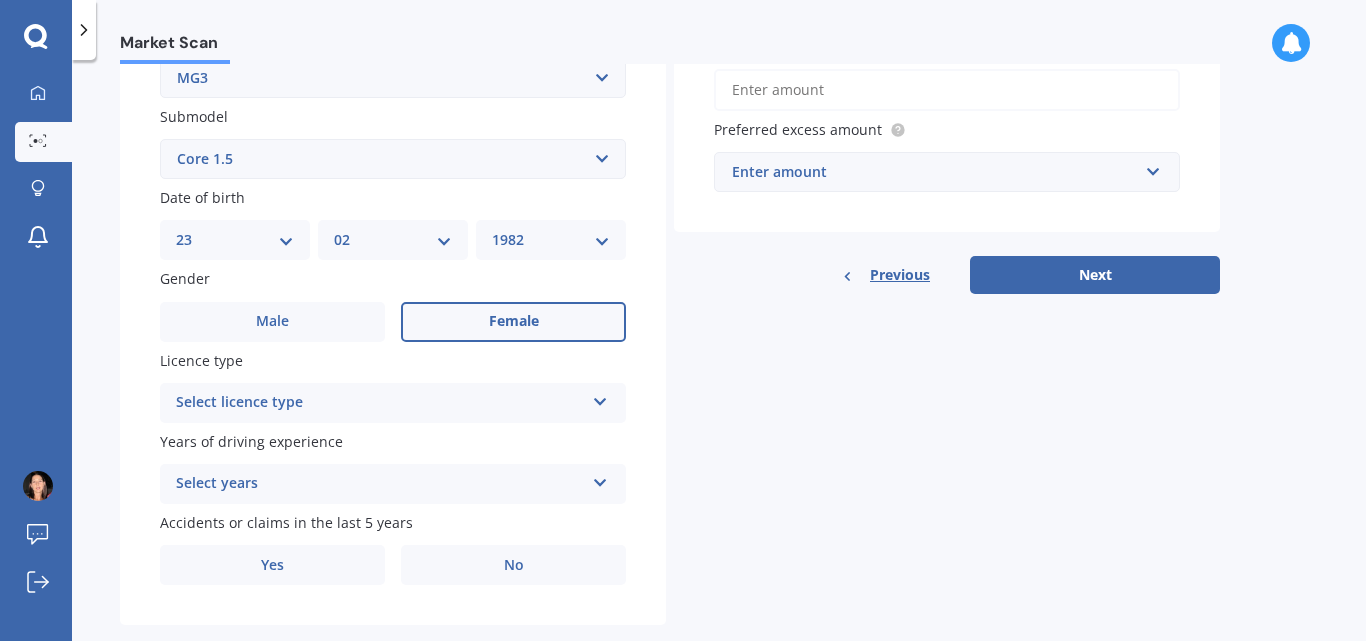 click on "Female" at bounding box center (514, 321) 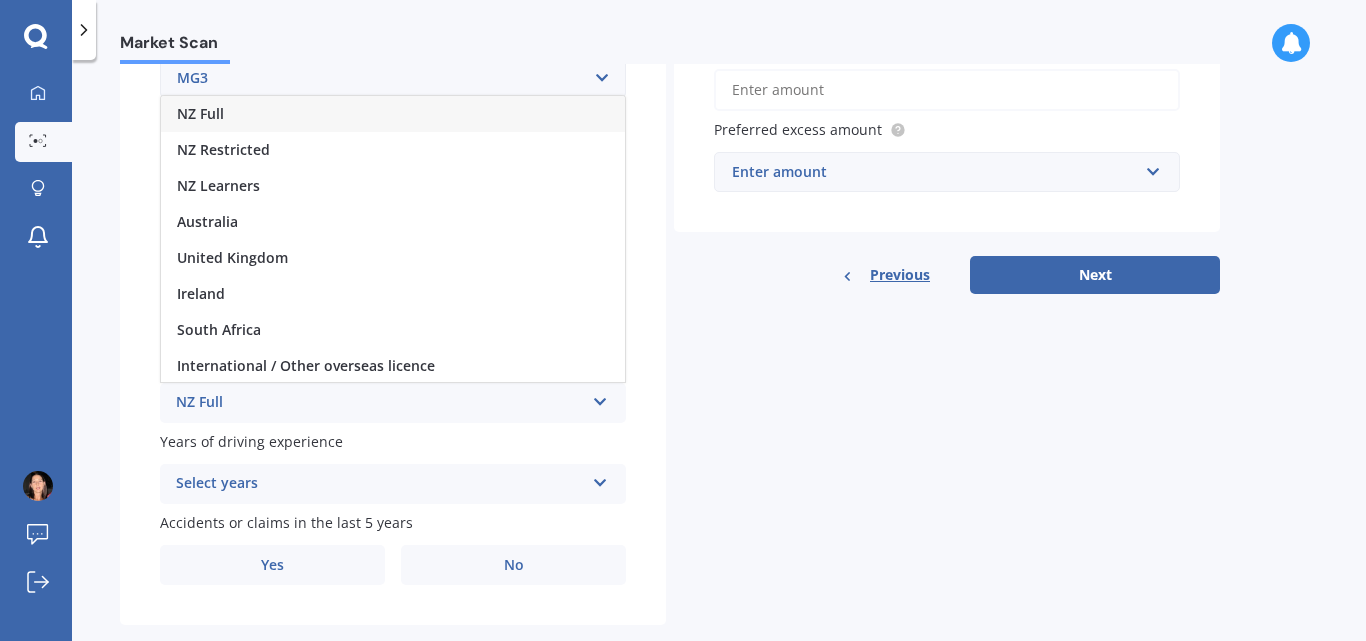 click on "NZ Full" at bounding box center [393, 114] 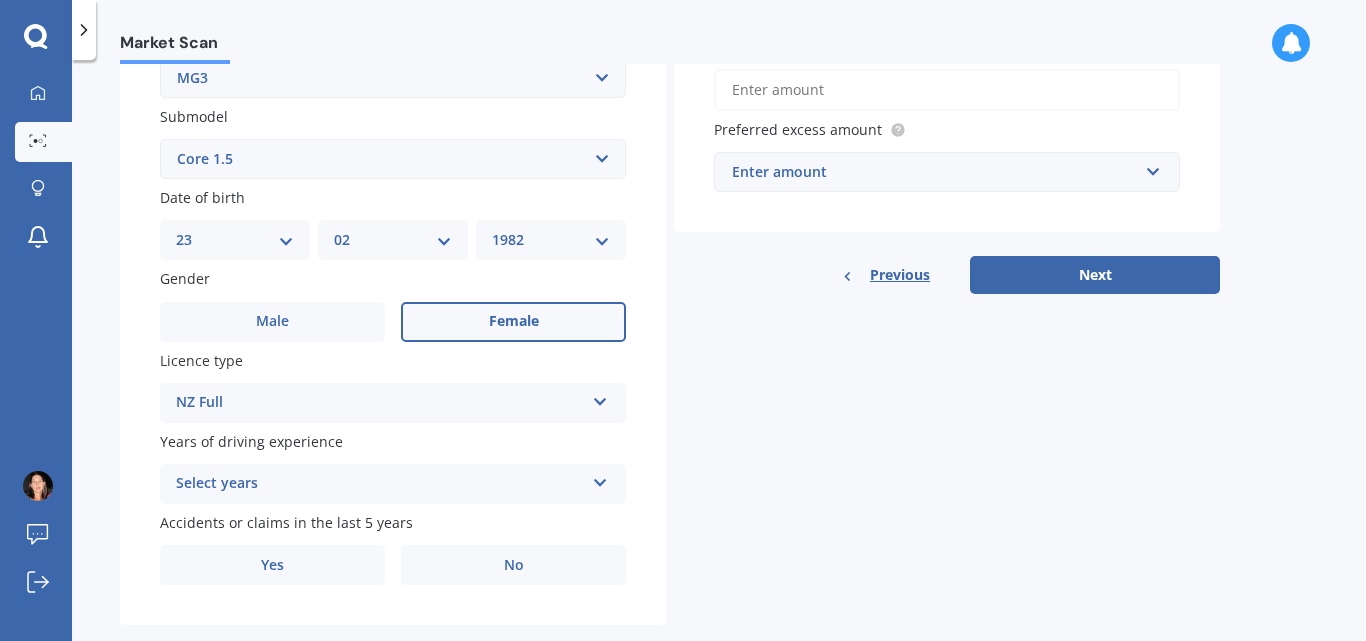 scroll, scrollTop: 536, scrollLeft: 0, axis: vertical 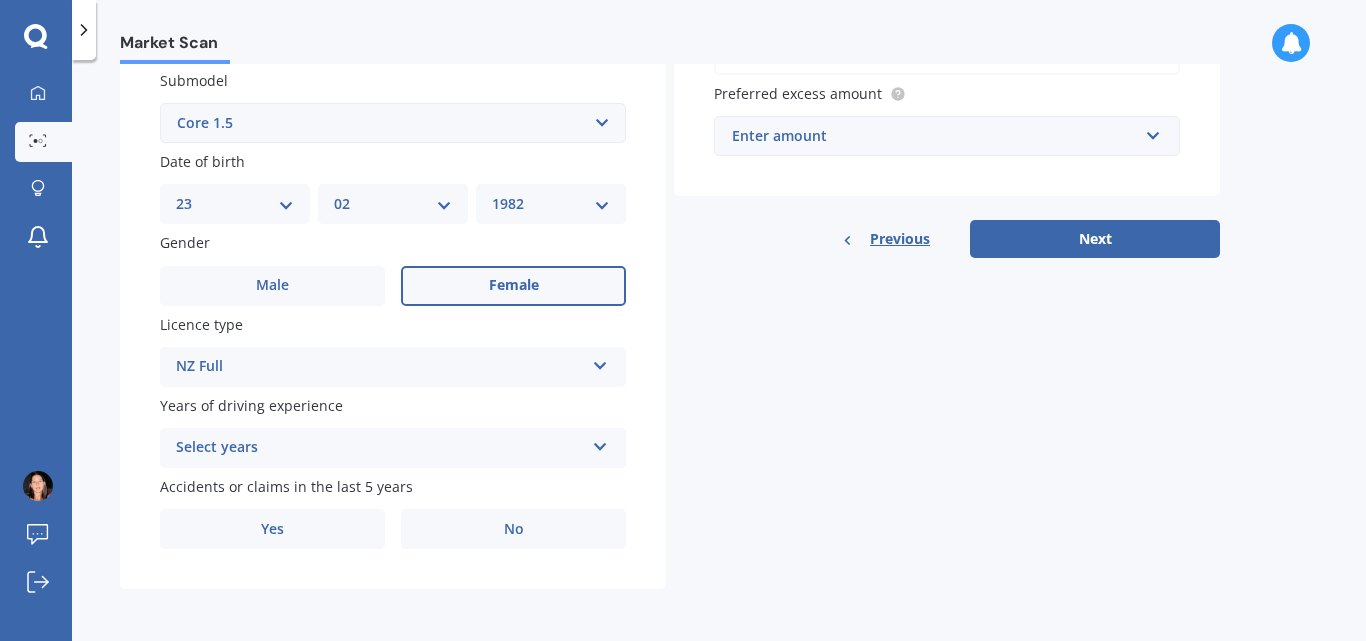 click on "Select years" at bounding box center (380, 448) 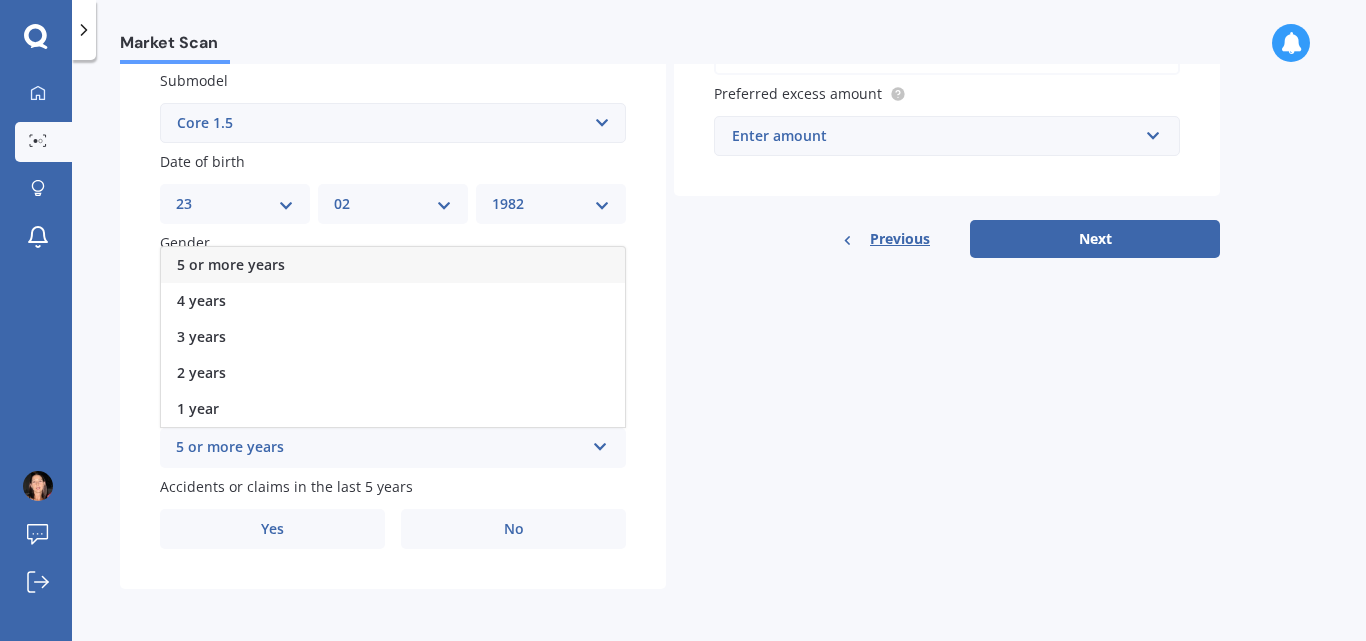 click on "5 or more years" at bounding box center [231, 264] 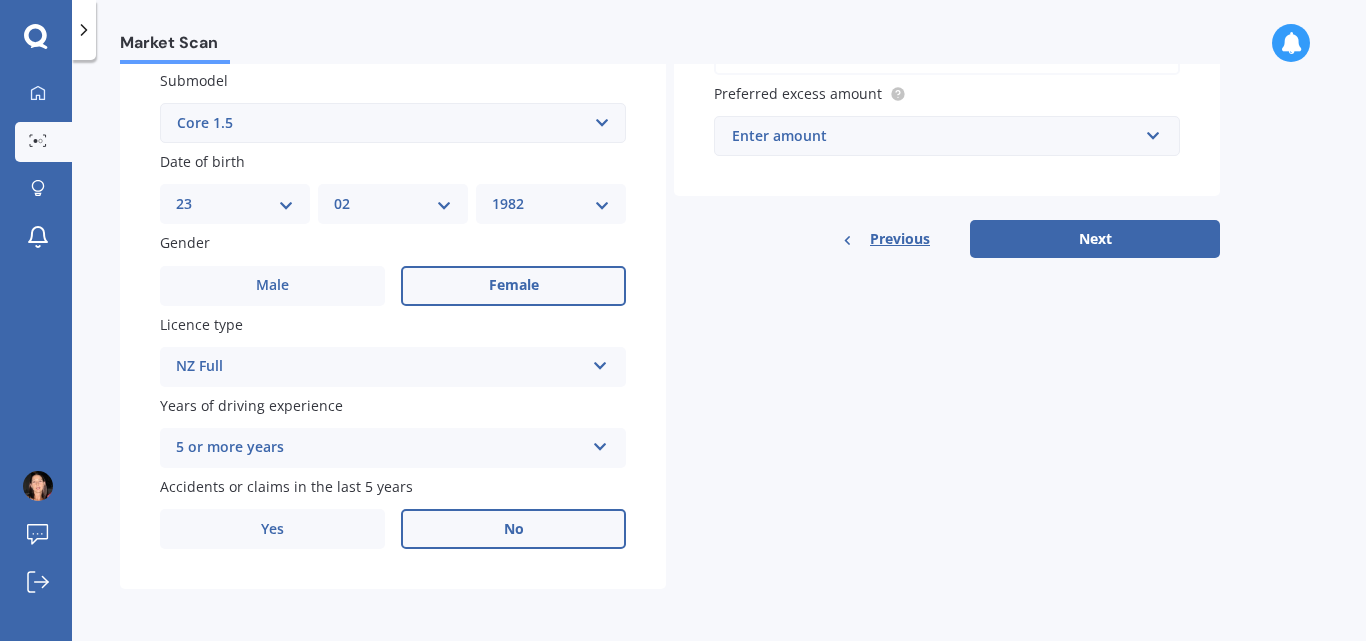 drag, startPoint x: 303, startPoint y: 529, endPoint x: 587, endPoint y: 516, distance: 284.2974 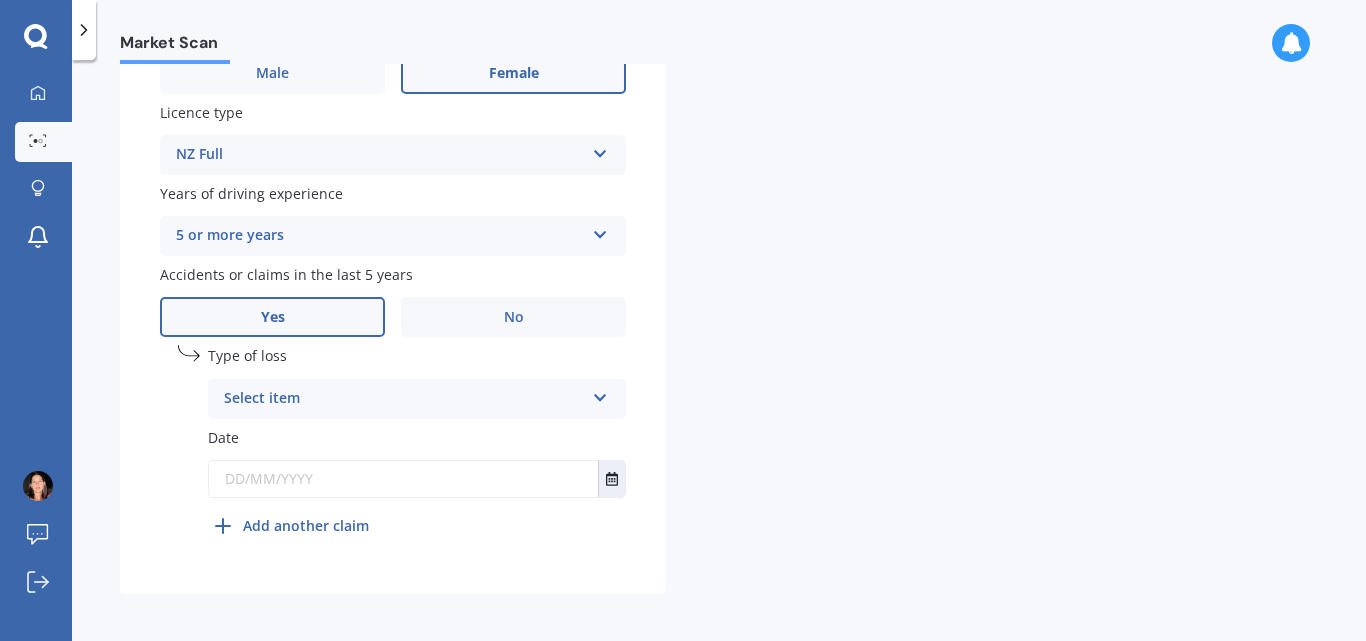 scroll, scrollTop: 753, scrollLeft: 0, axis: vertical 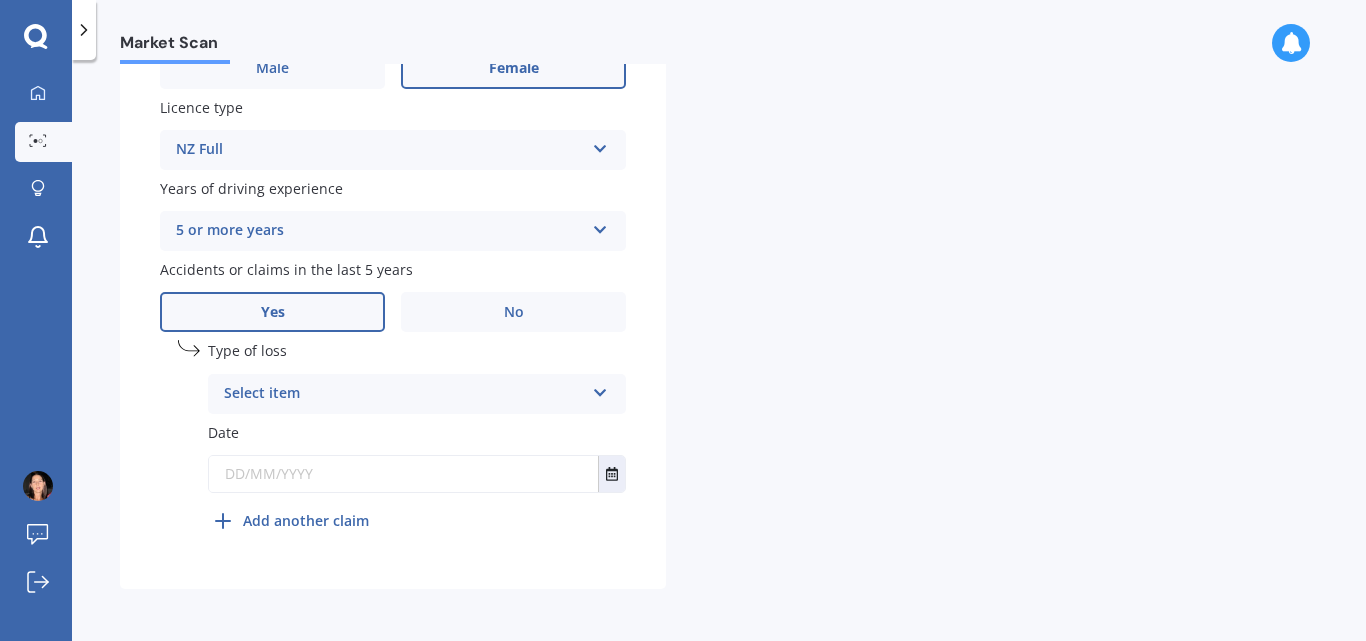 click on "Select item" at bounding box center (404, 394) 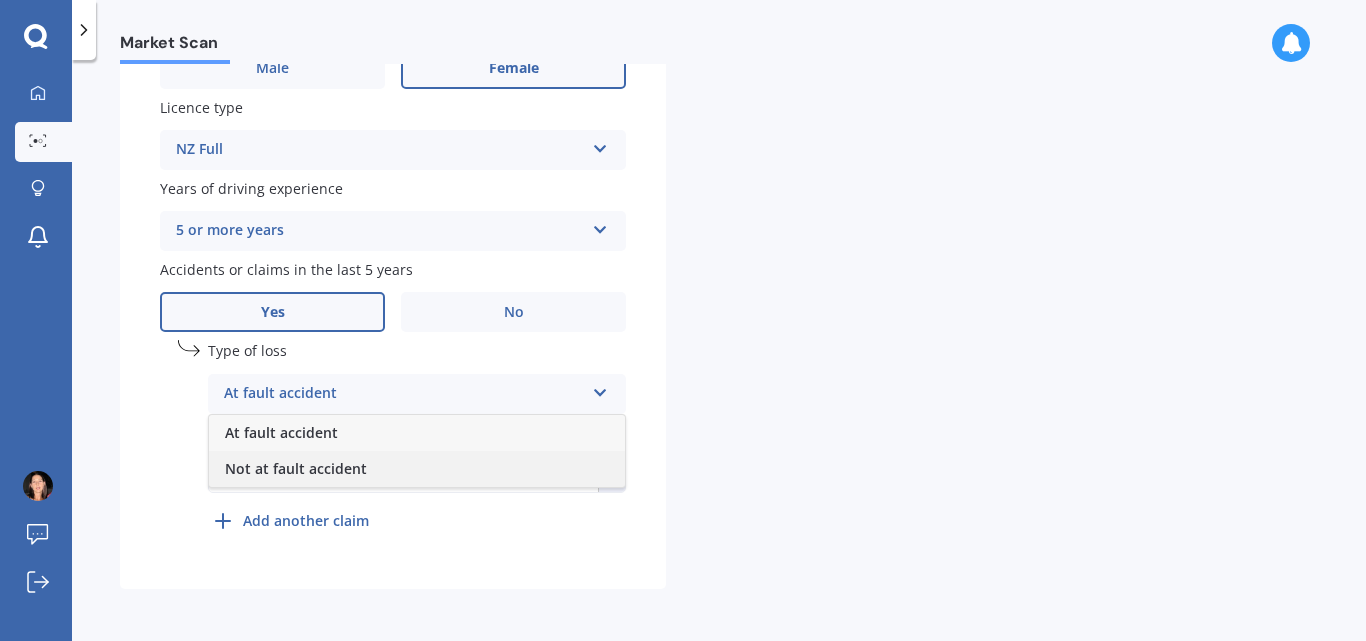 click on "Not at fault accident" at bounding box center (296, 468) 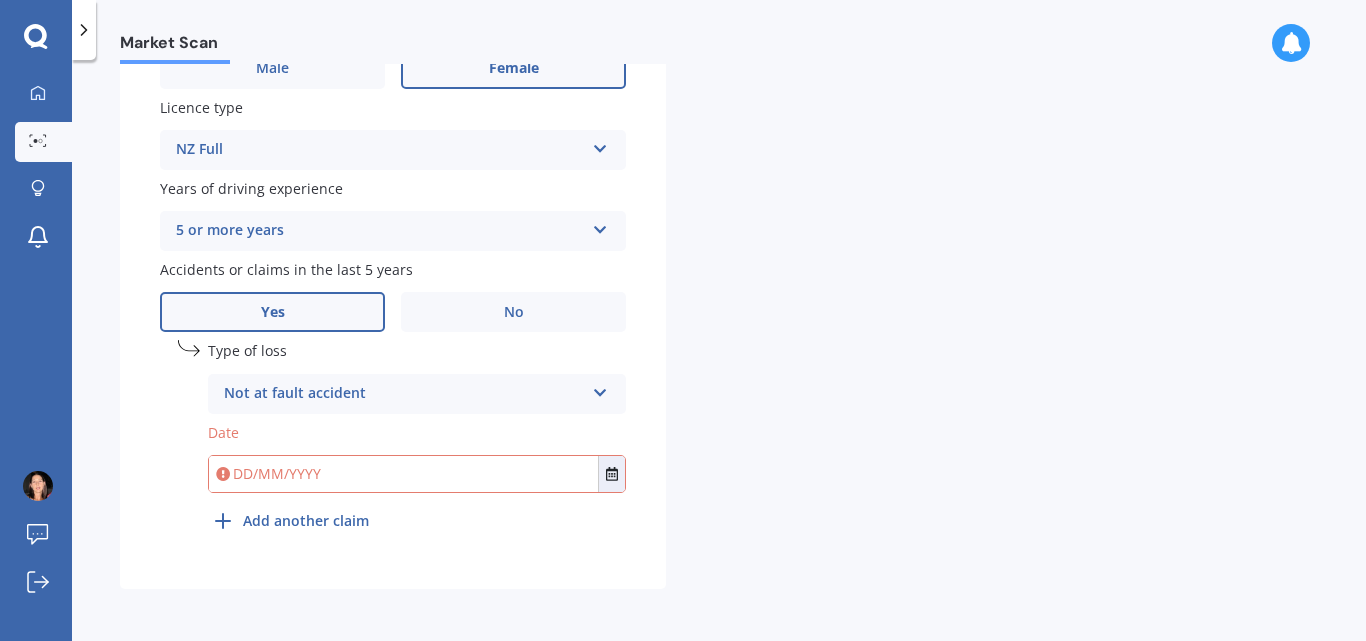 click at bounding box center (403, 474) 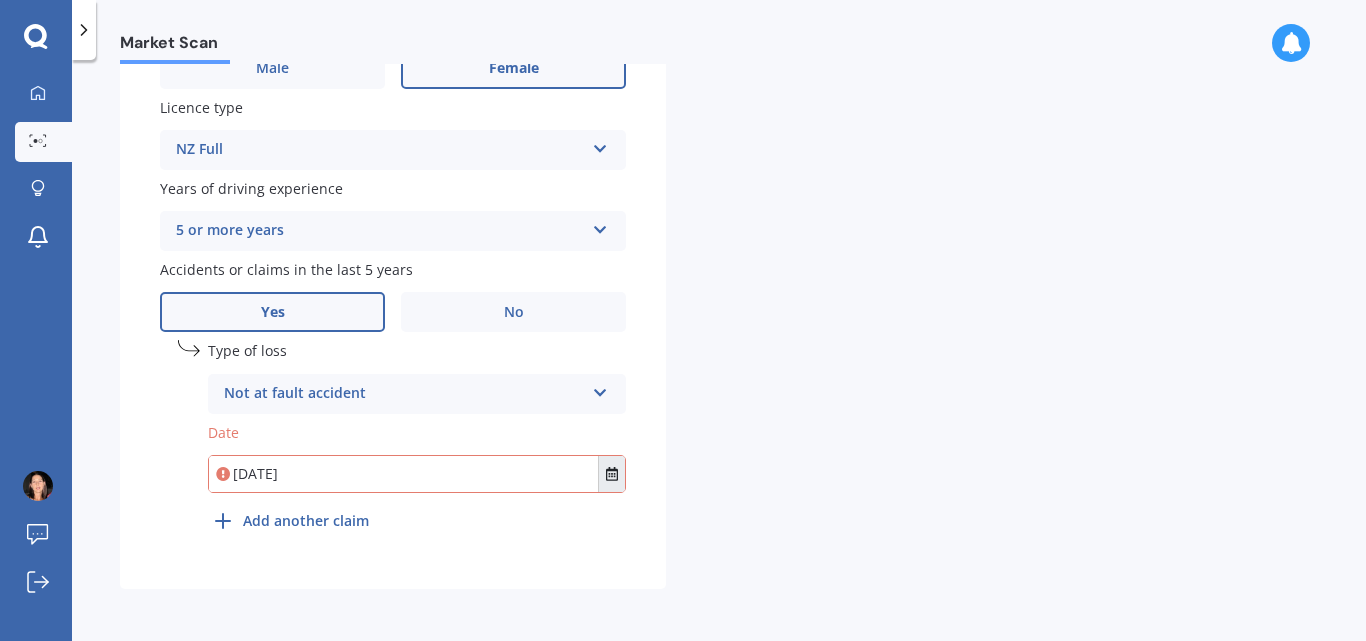 type on "[DATE]" 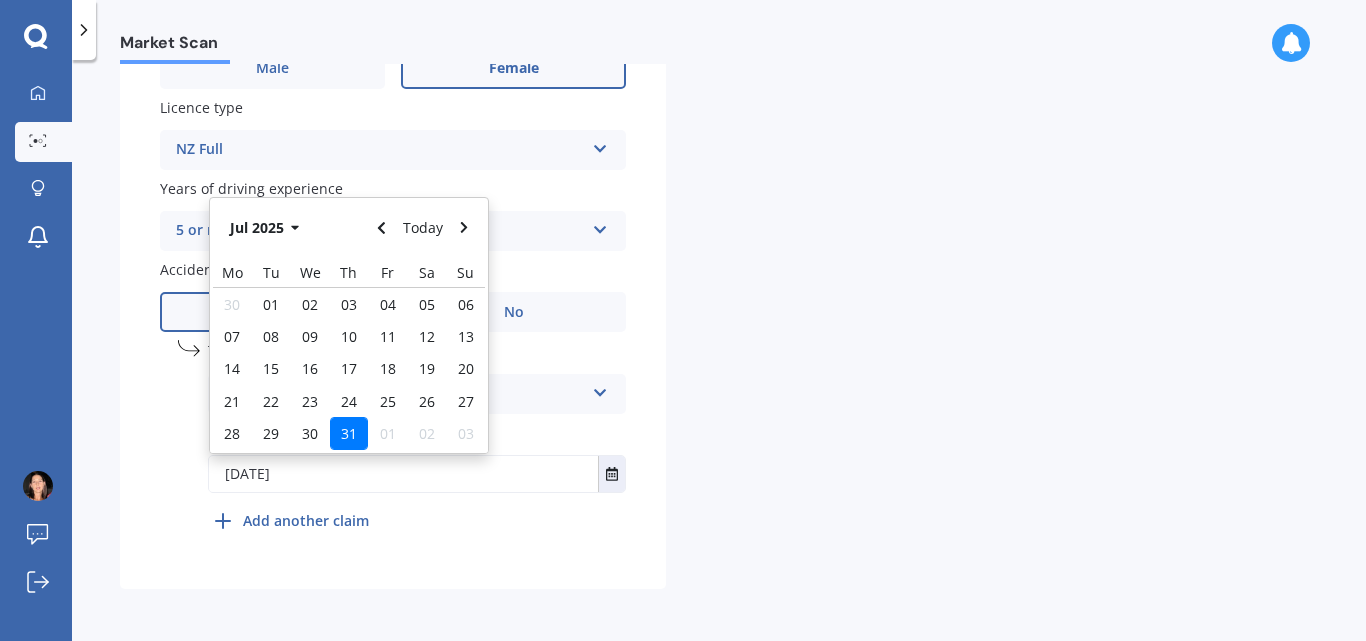 click on "31" at bounding box center (349, 433) 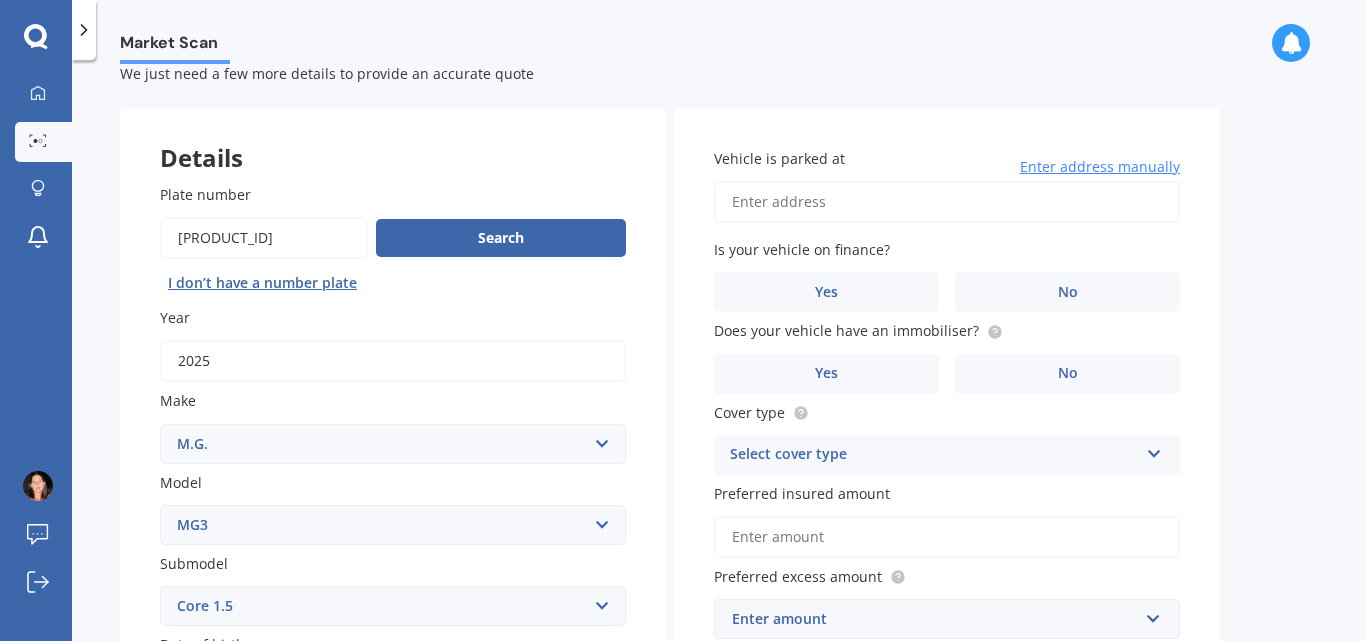 scroll, scrollTop: 0, scrollLeft: 0, axis: both 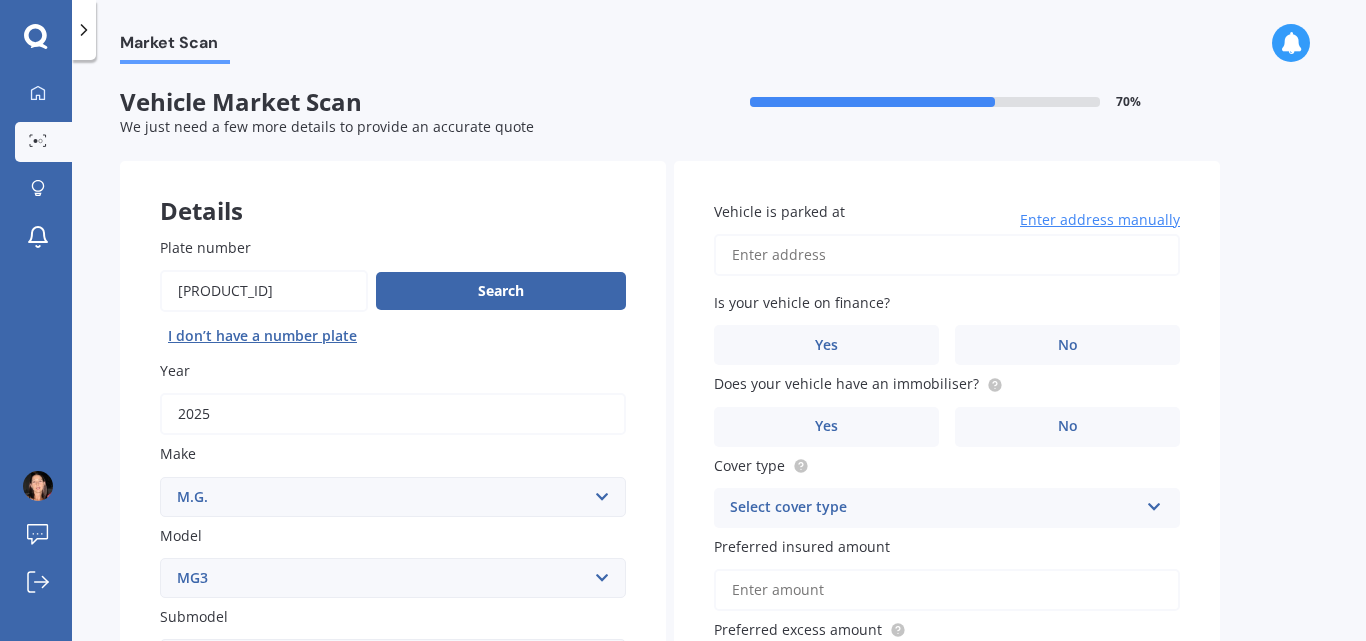 click on "Vehicle is parked at" at bounding box center (947, 255) 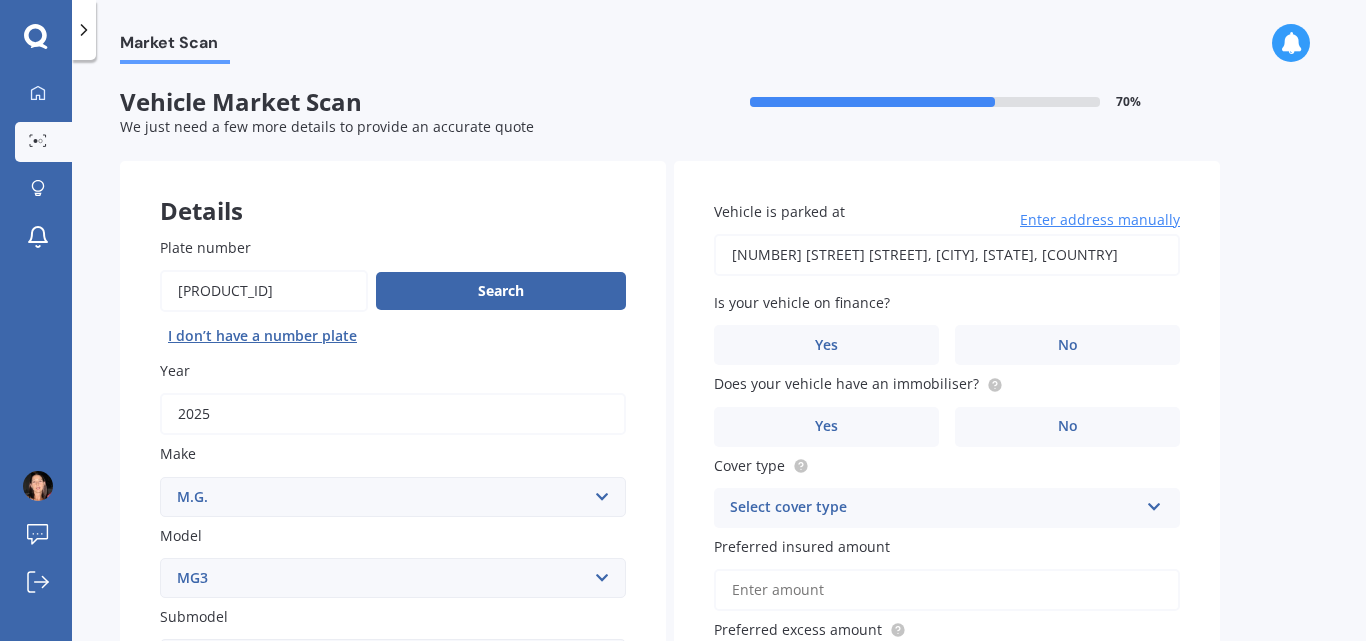 type on "[NUMBER] [STREET], [CITY], [STATE] [POSTAL_CODE]" 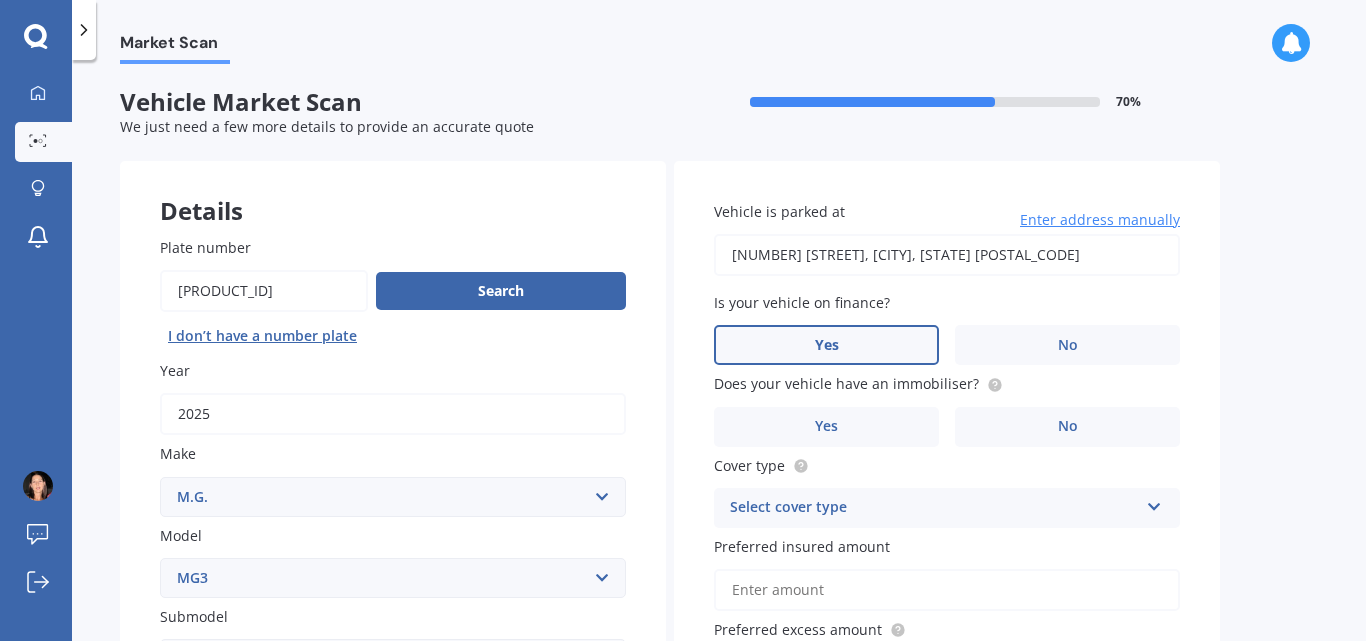 click on "Yes" at bounding box center [826, 345] 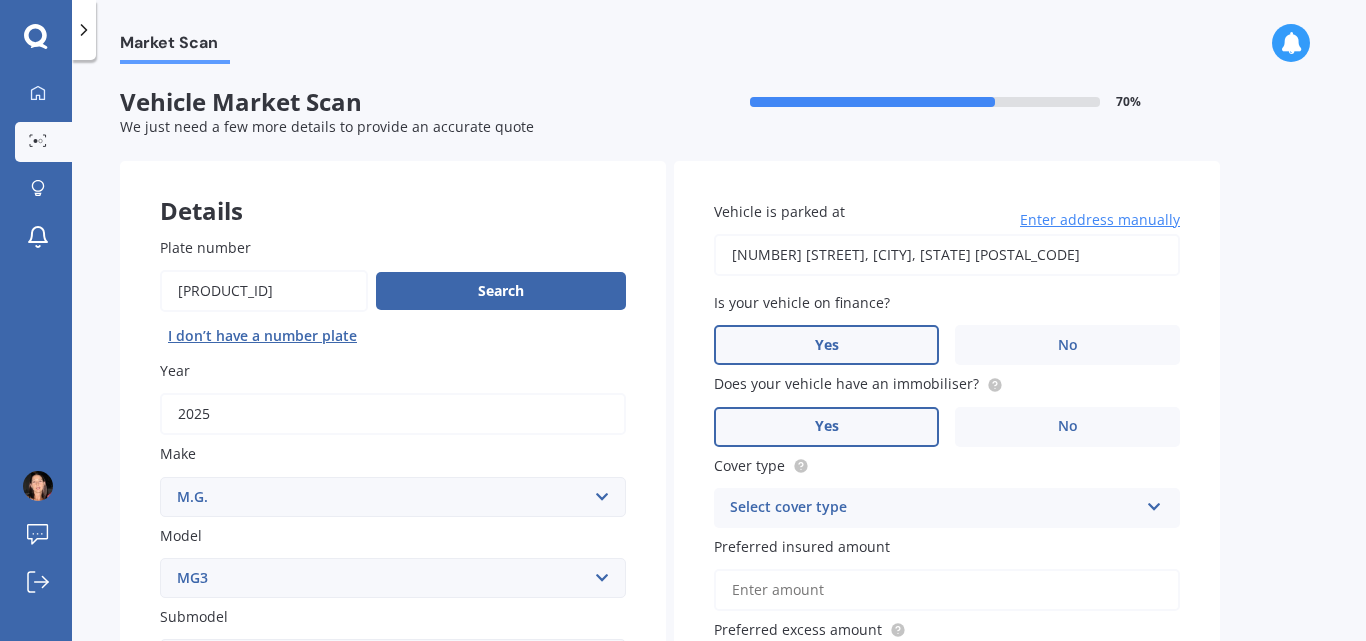 click on "Yes" at bounding box center [827, 426] 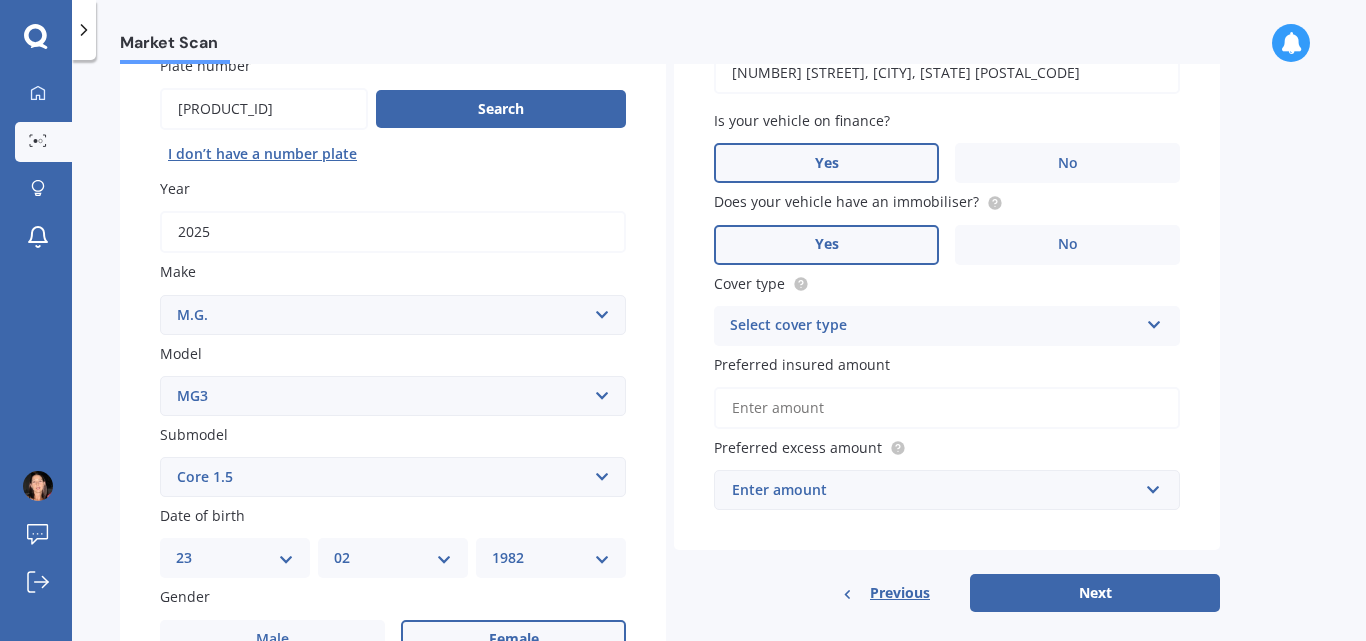scroll, scrollTop: 200, scrollLeft: 0, axis: vertical 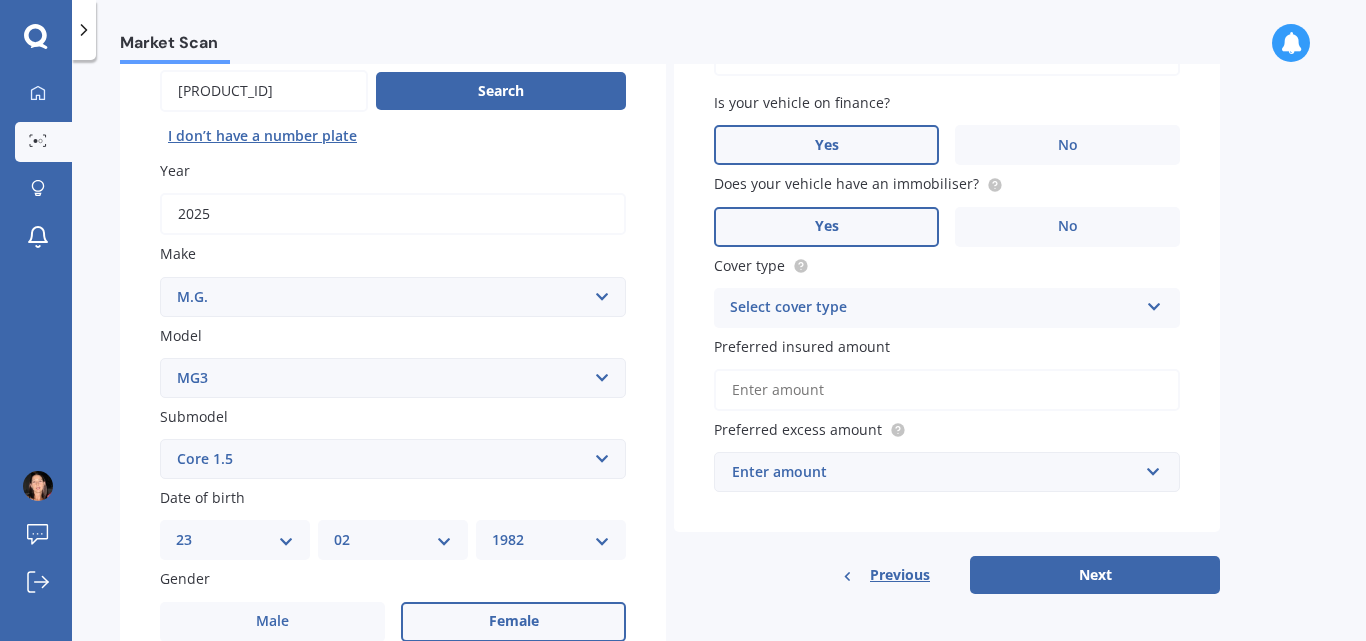 click on "Select cover type" at bounding box center [934, 308] 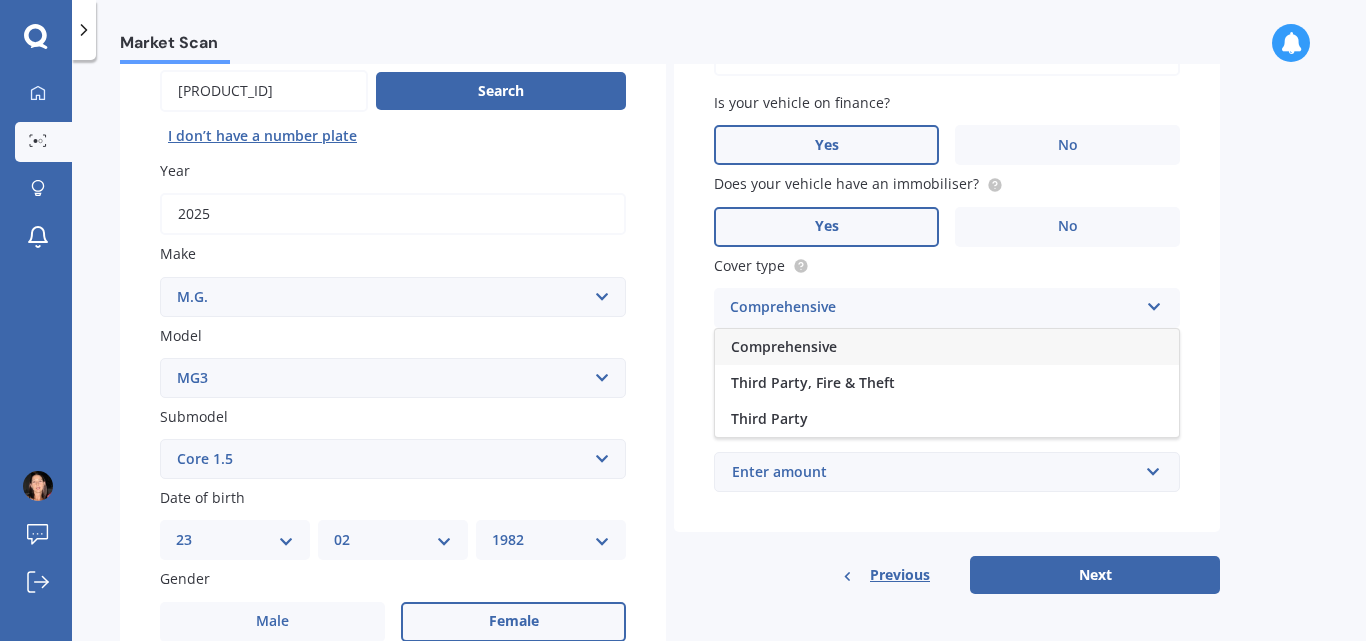 click on "Comprehensive" at bounding box center (784, 346) 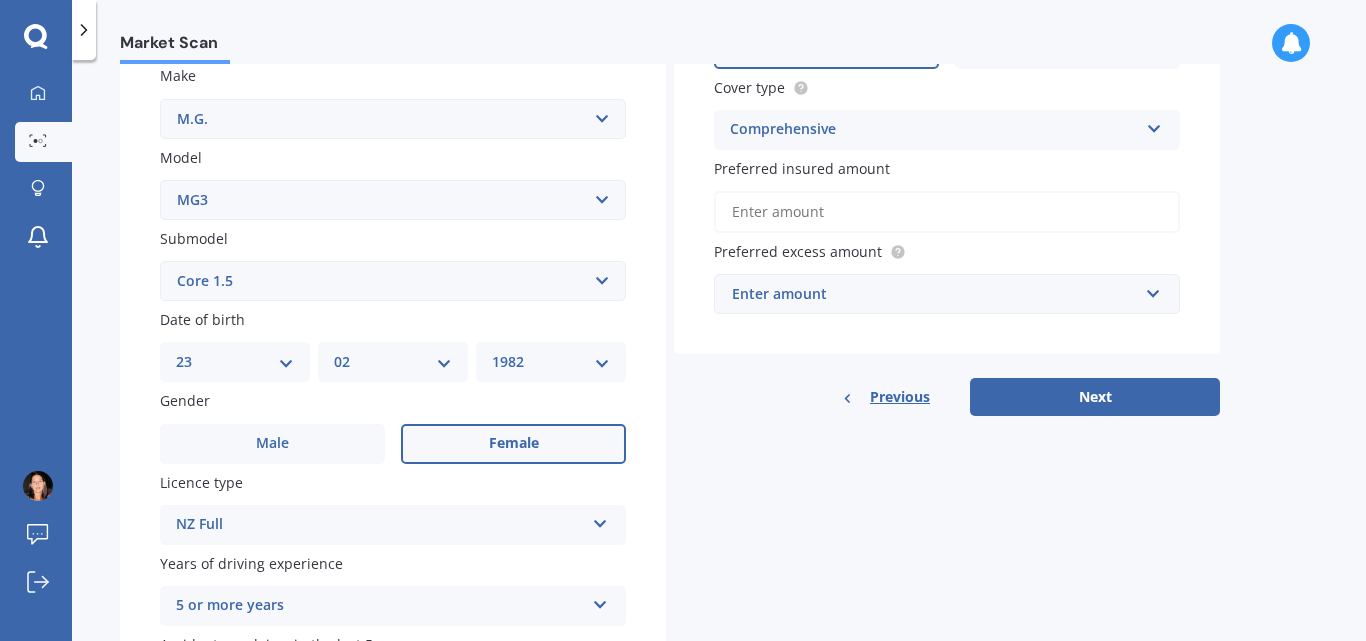 scroll, scrollTop: 400, scrollLeft: 0, axis: vertical 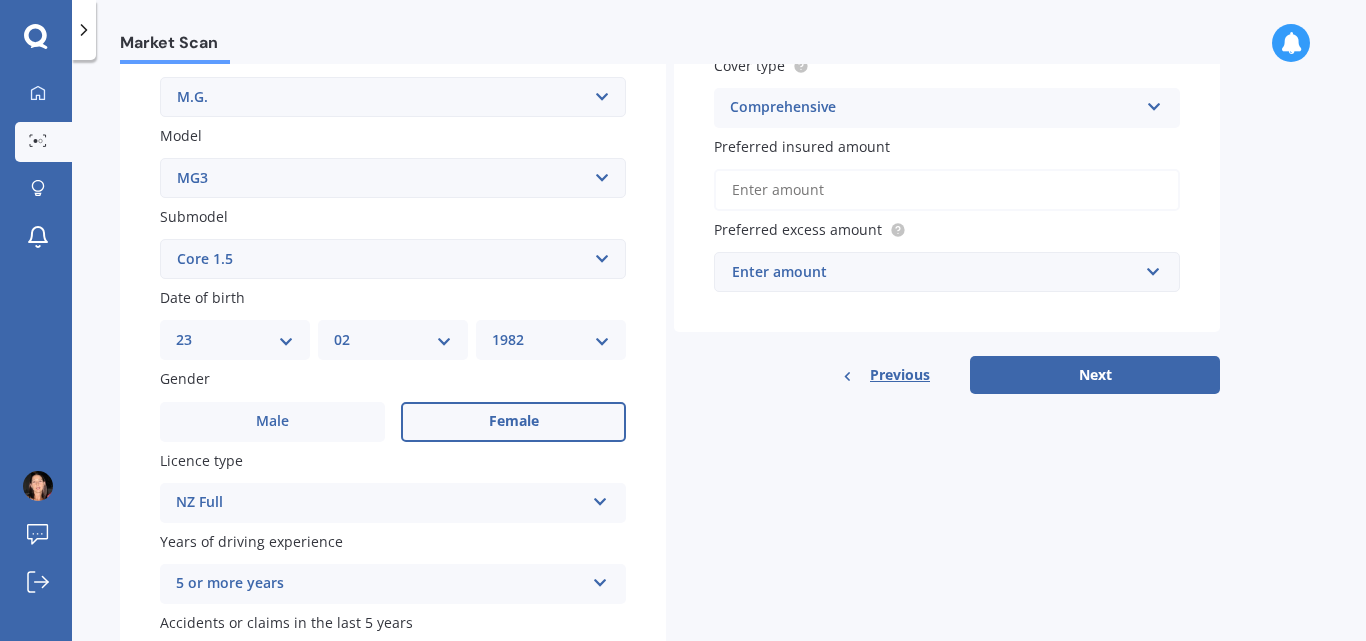 click on "Preferred insured amount" at bounding box center (947, 190) 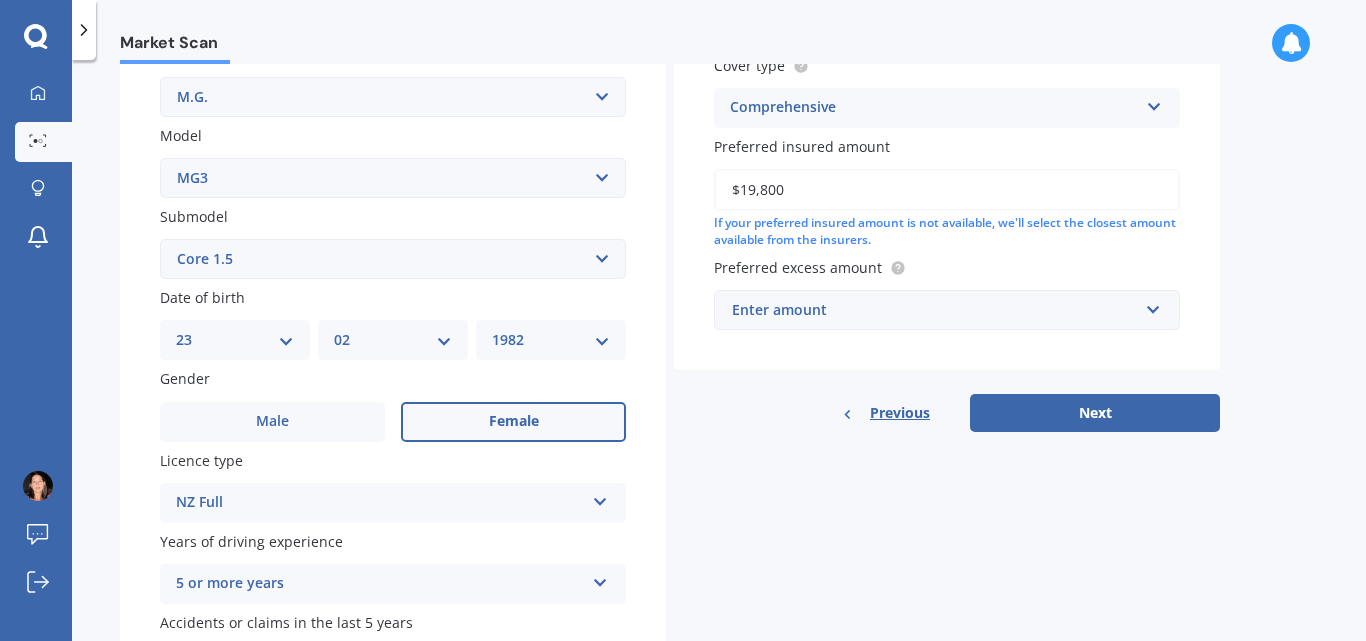 click on "$19,800" at bounding box center [947, 190] 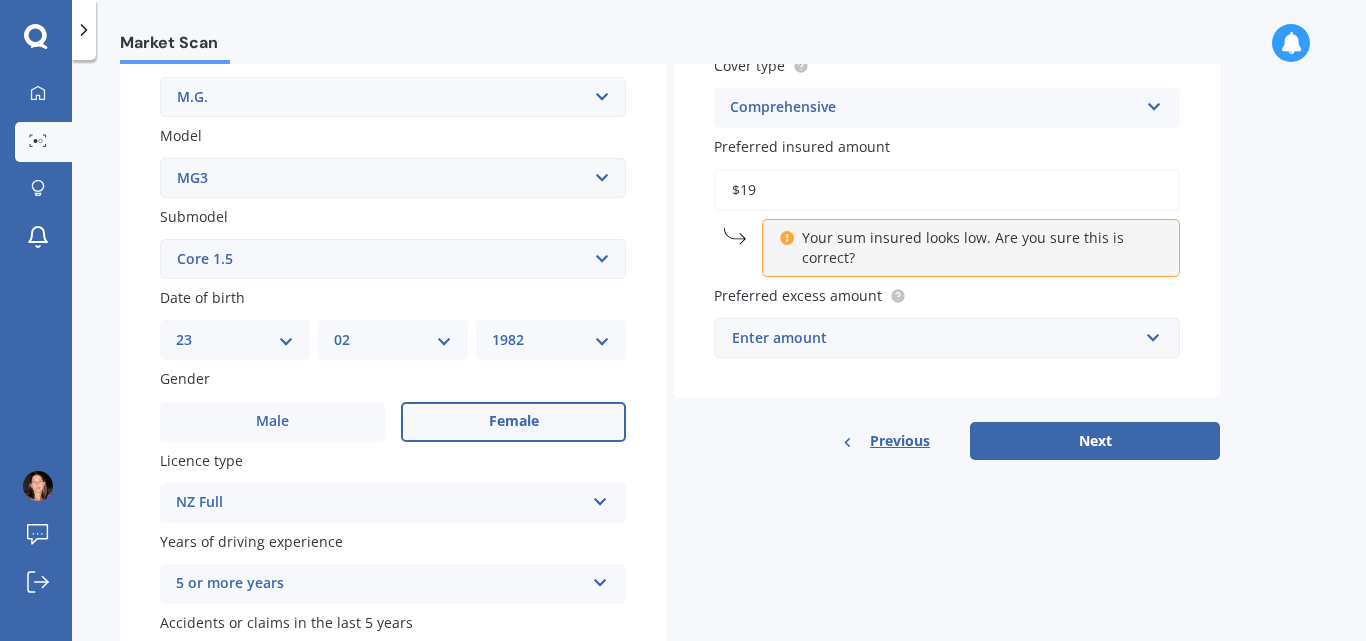 type on "$1" 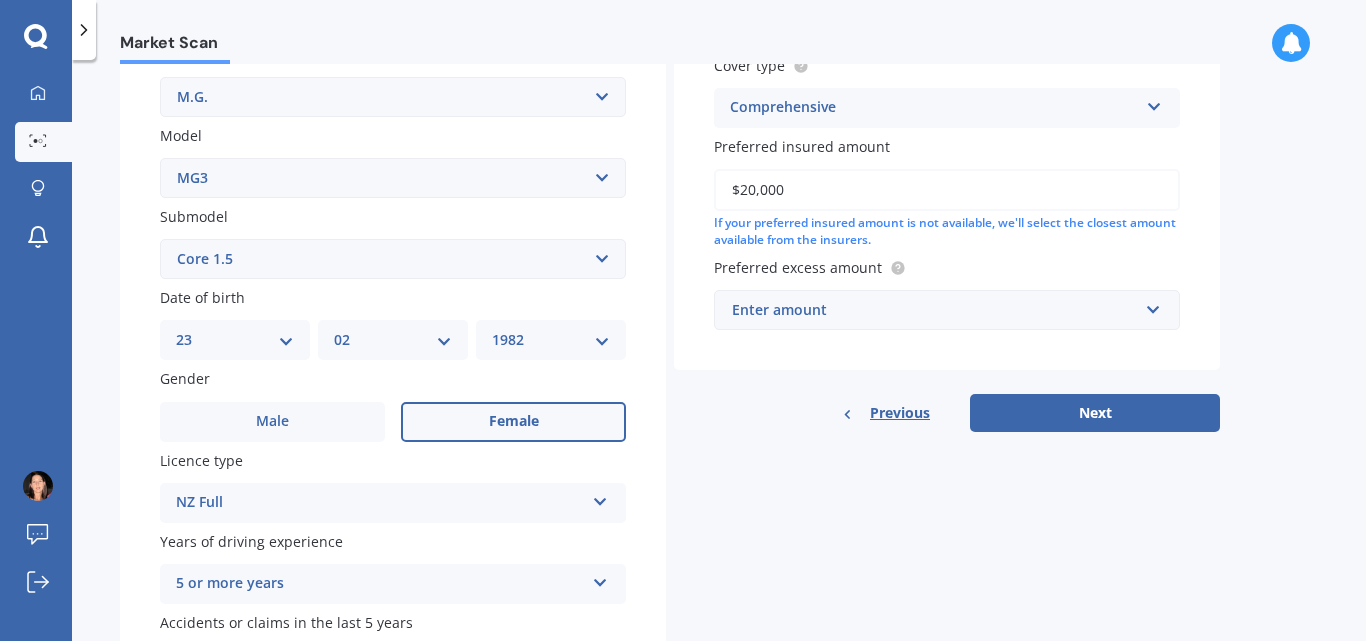 type on "$20,000" 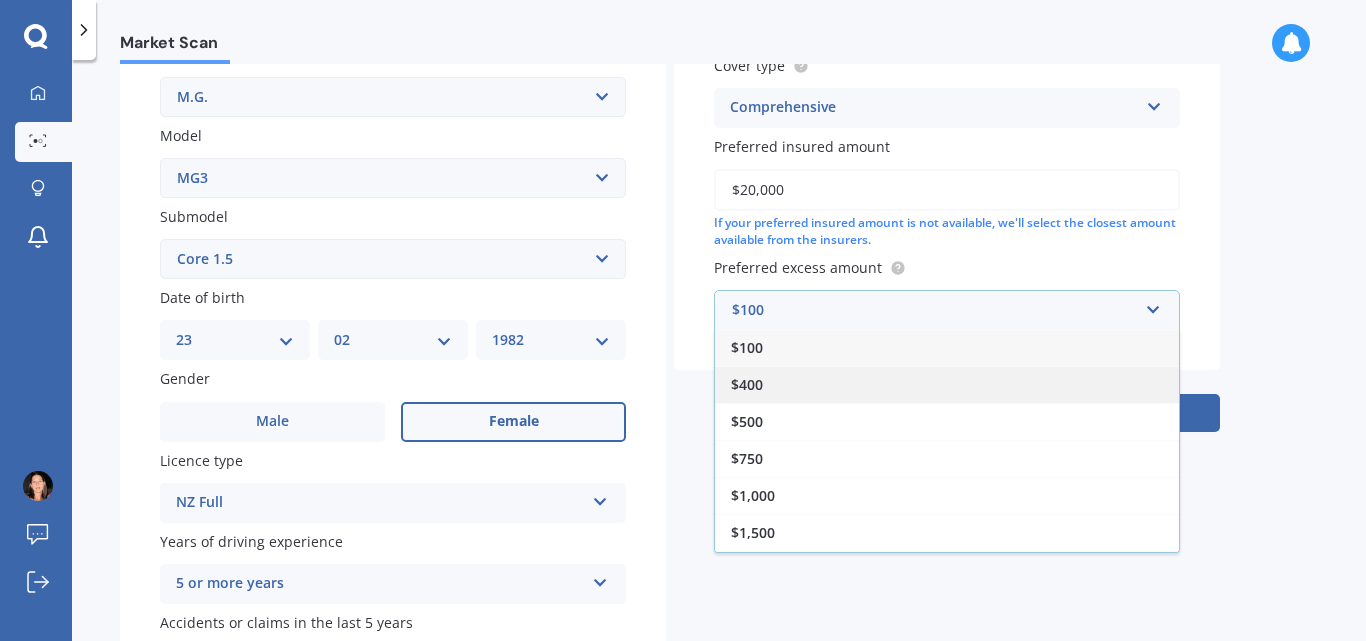 click on "$400" at bounding box center (747, 384) 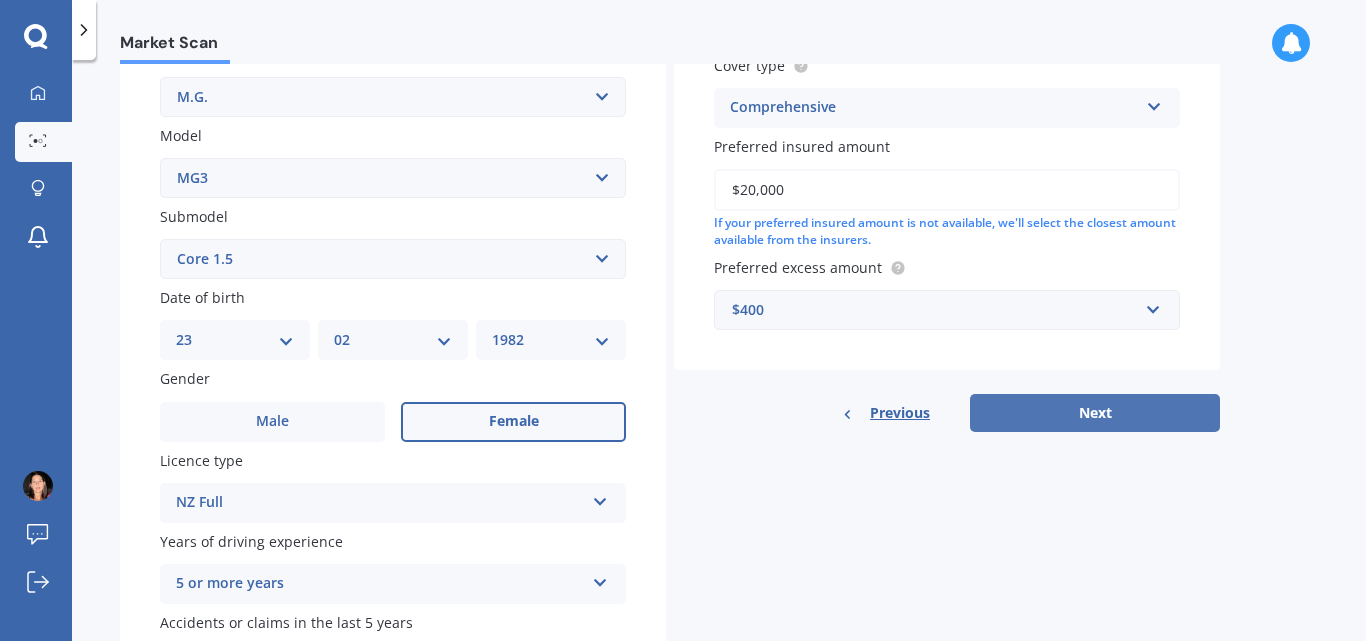 click on "Next" at bounding box center (1095, 413) 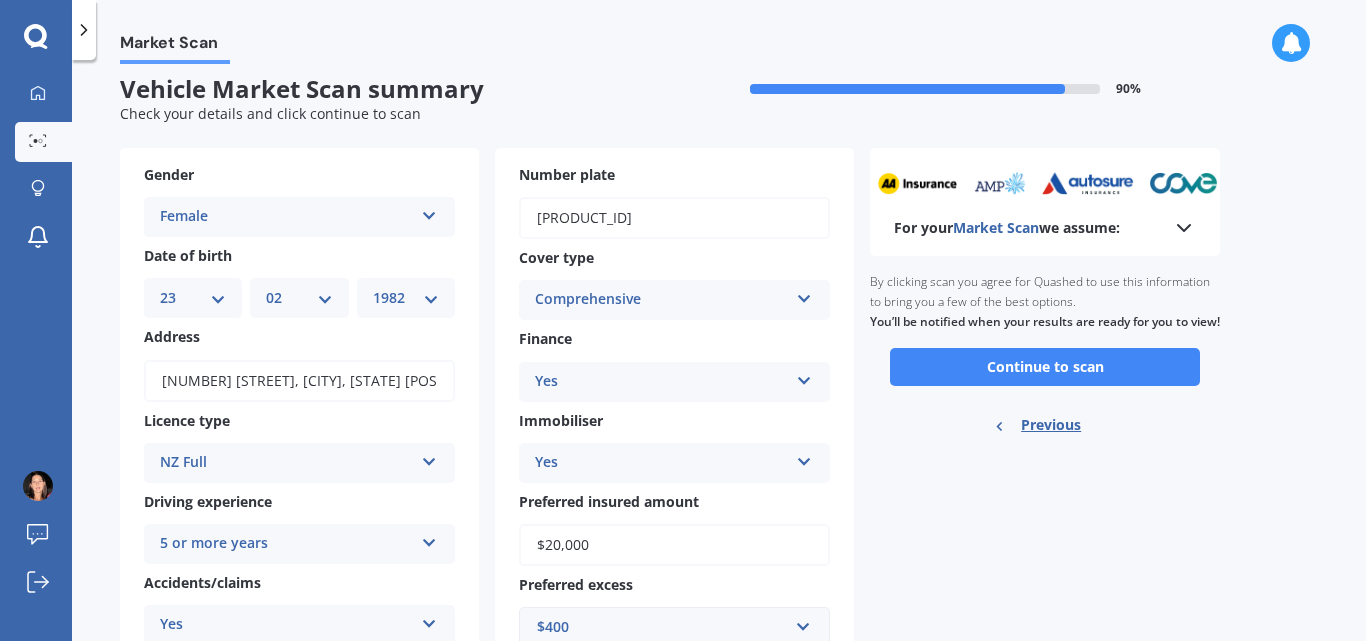scroll, scrollTop: 0, scrollLeft: 0, axis: both 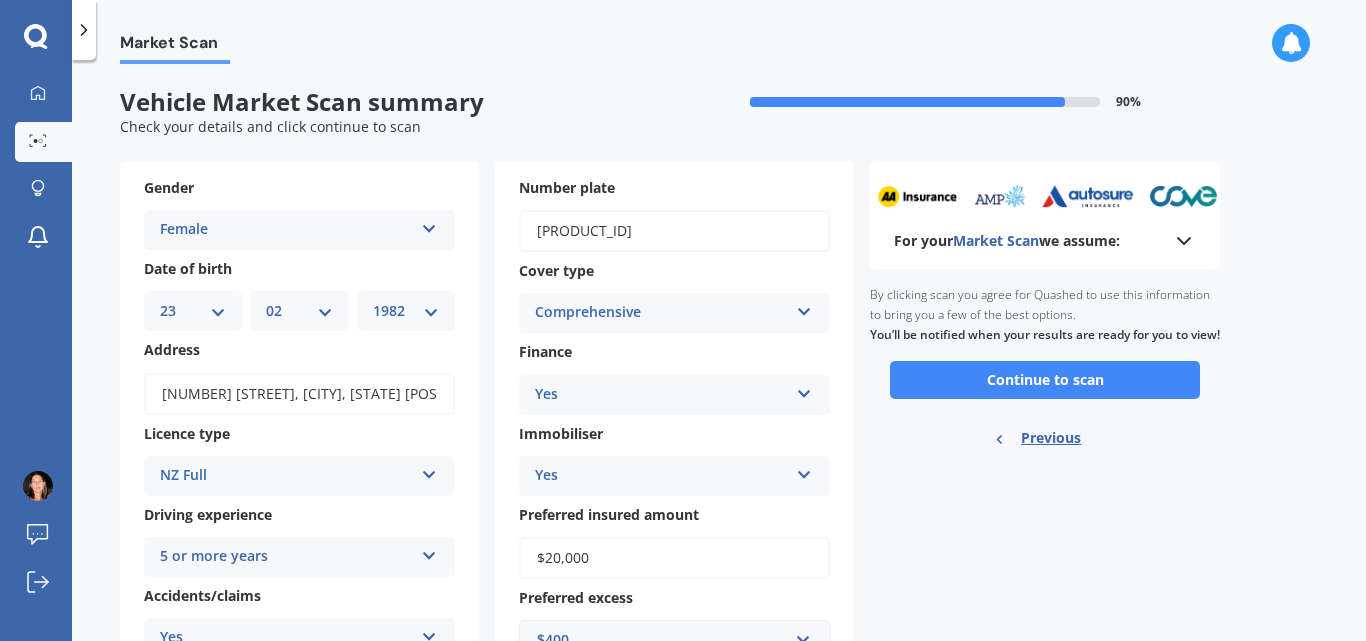 click 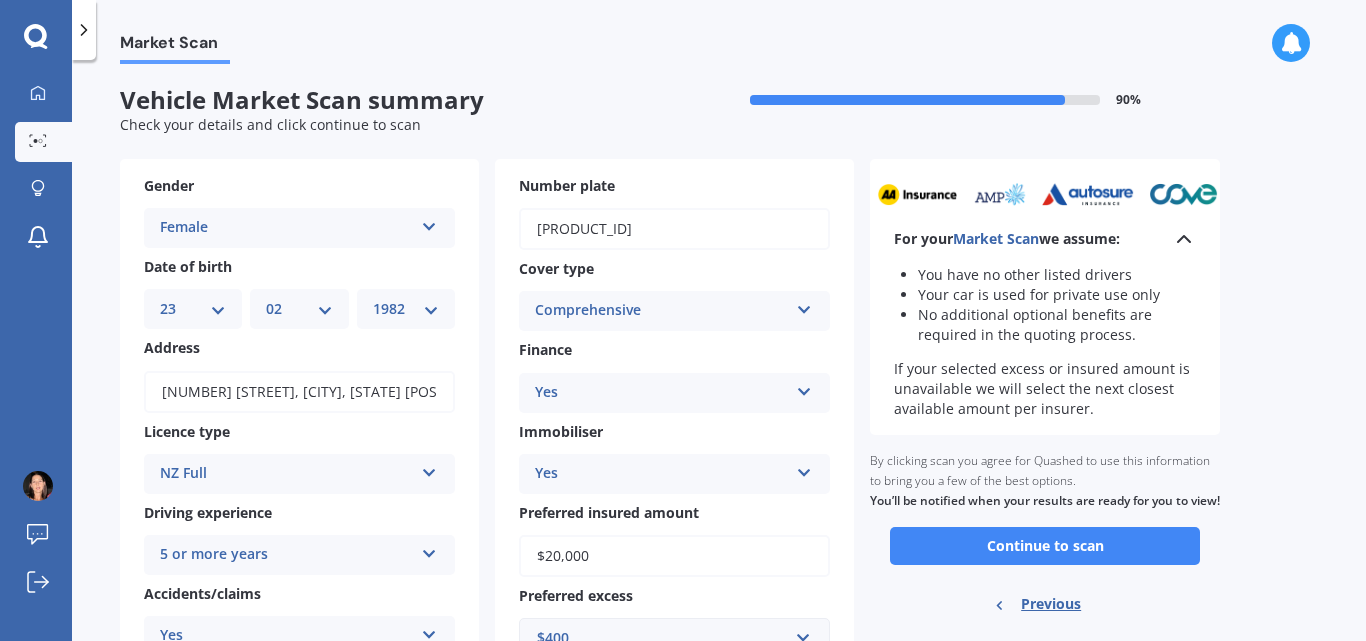 scroll, scrollTop: 0, scrollLeft: 0, axis: both 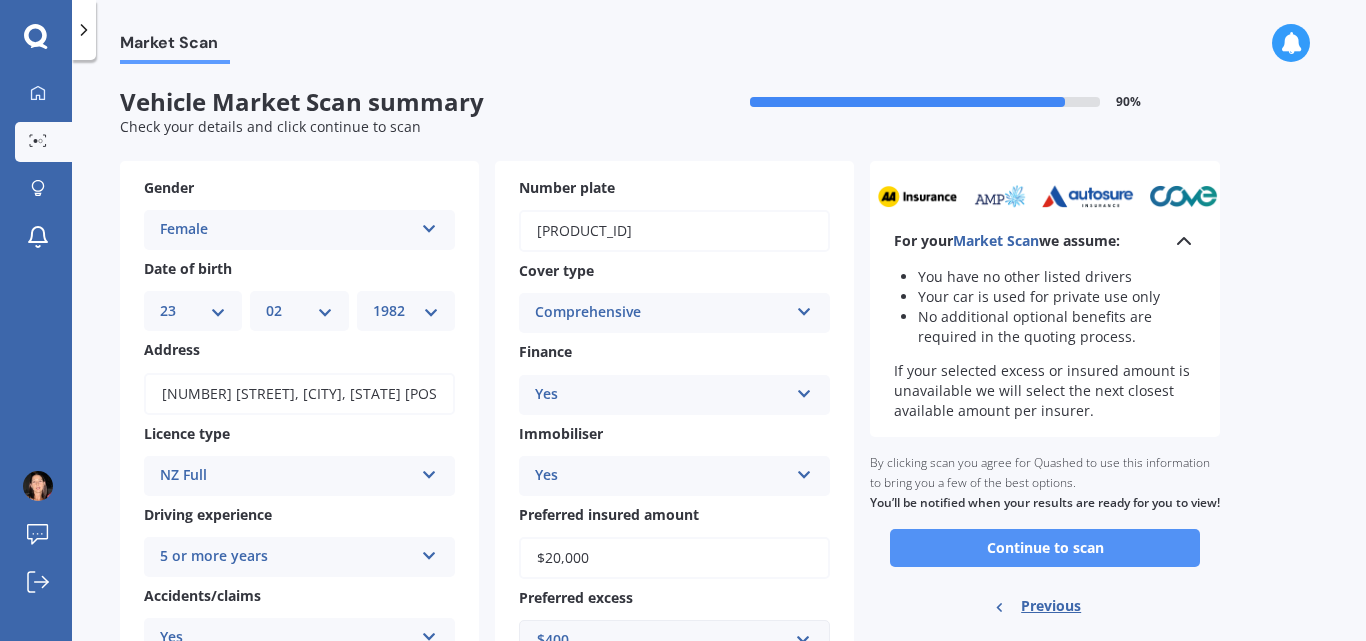 click on "Continue to scan" at bounding box center (1045, 548) 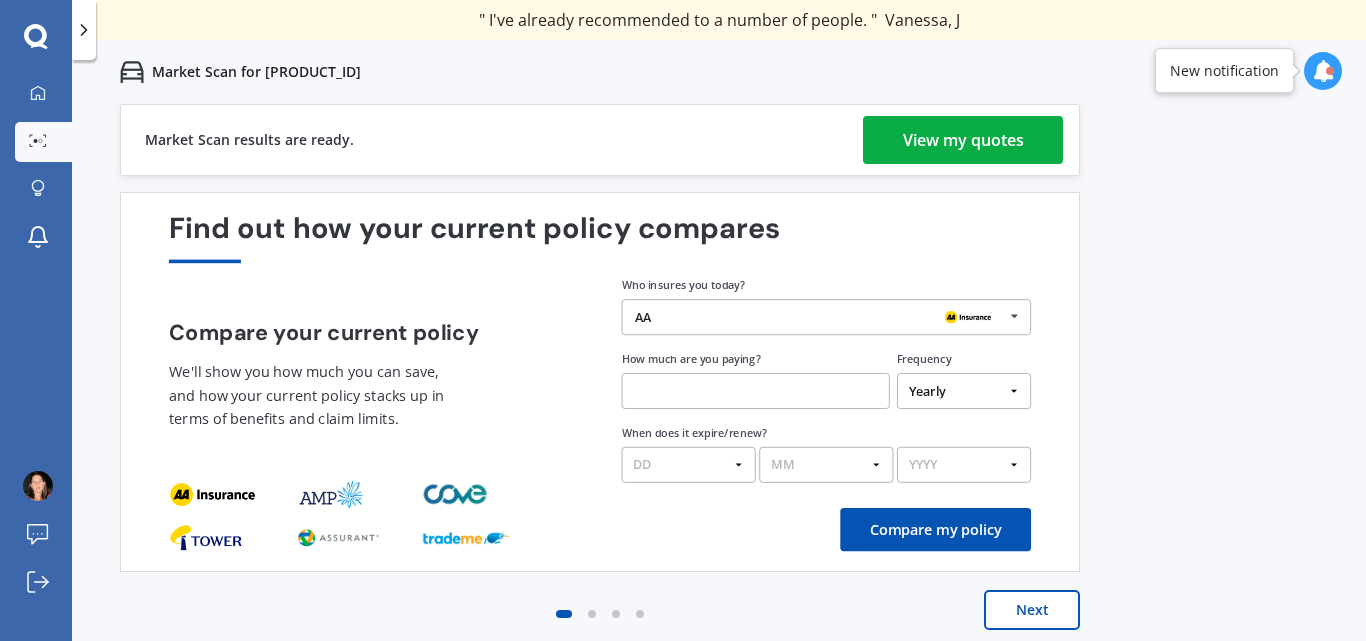 click on "View my quotes" at bounding box center [963, 140] 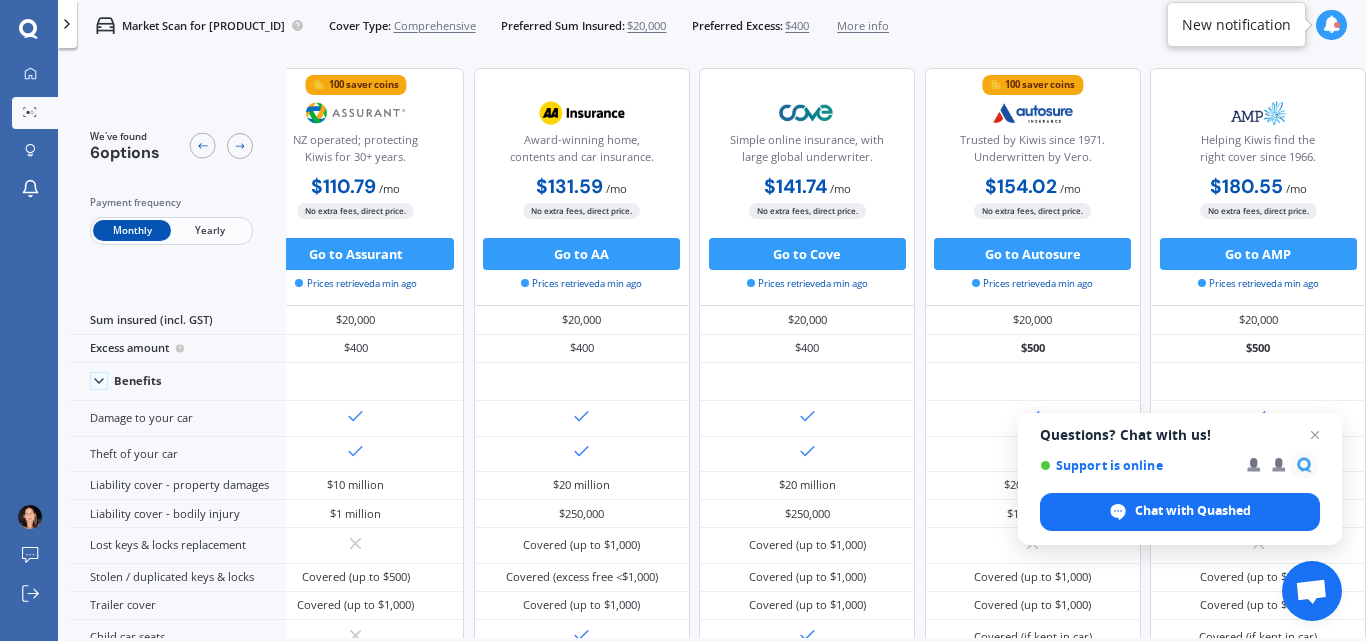 scroll, scrollTop: 0, scrollLeft: 0, axis: both 